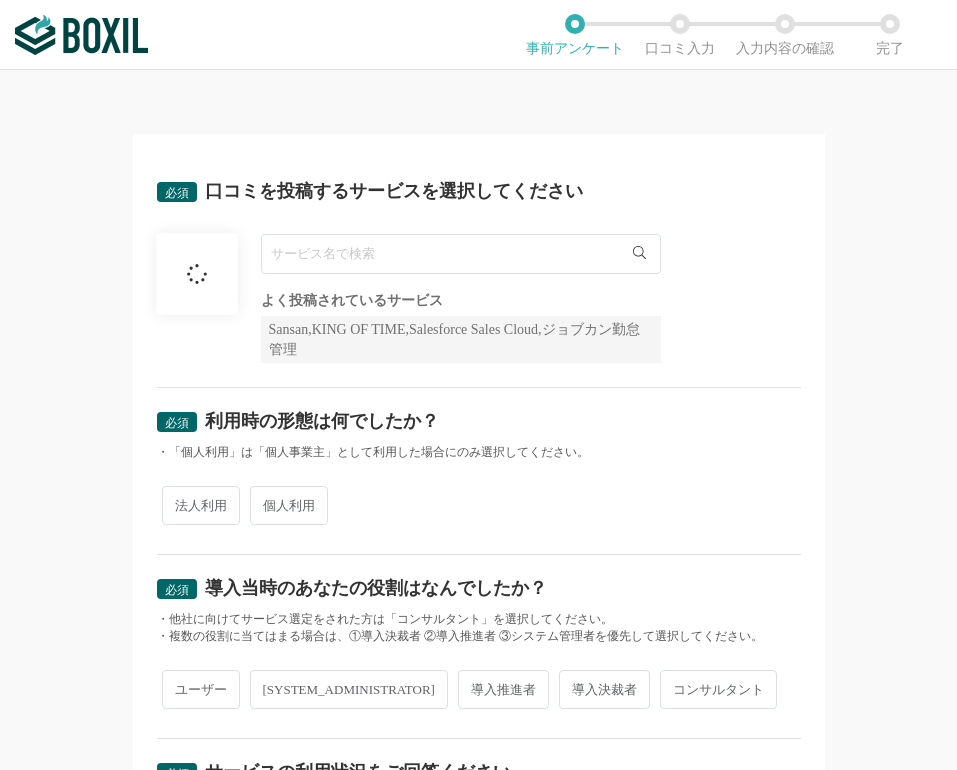 scroll, scrollTop: 0, scrollLeft: 0, axis: both 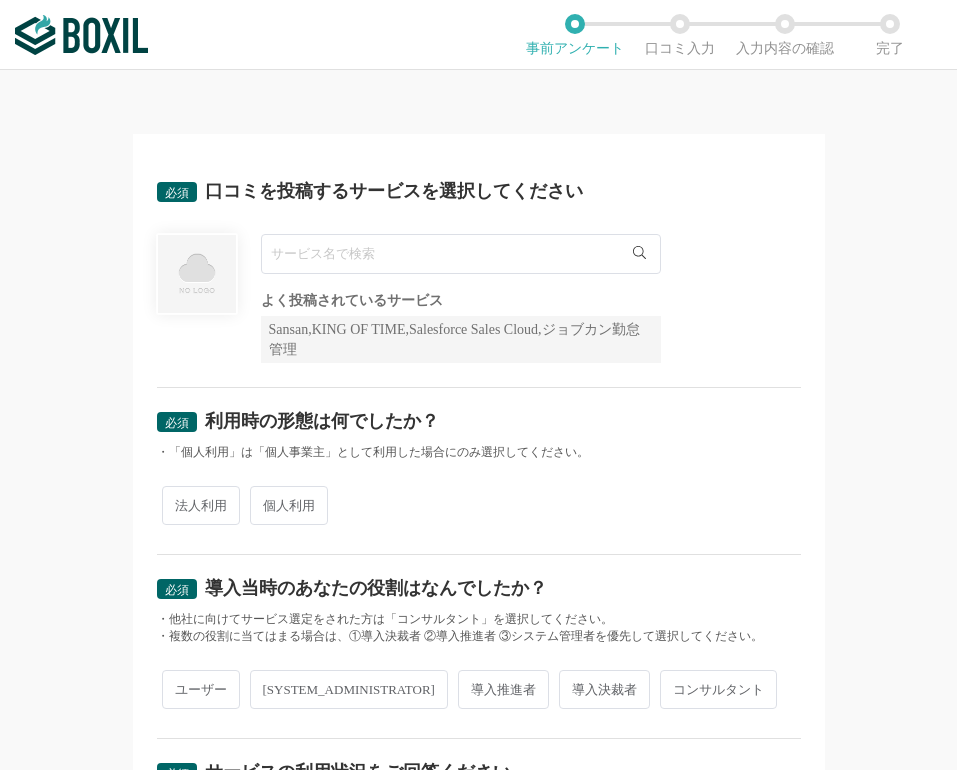 click at bounding box center [461, 254] 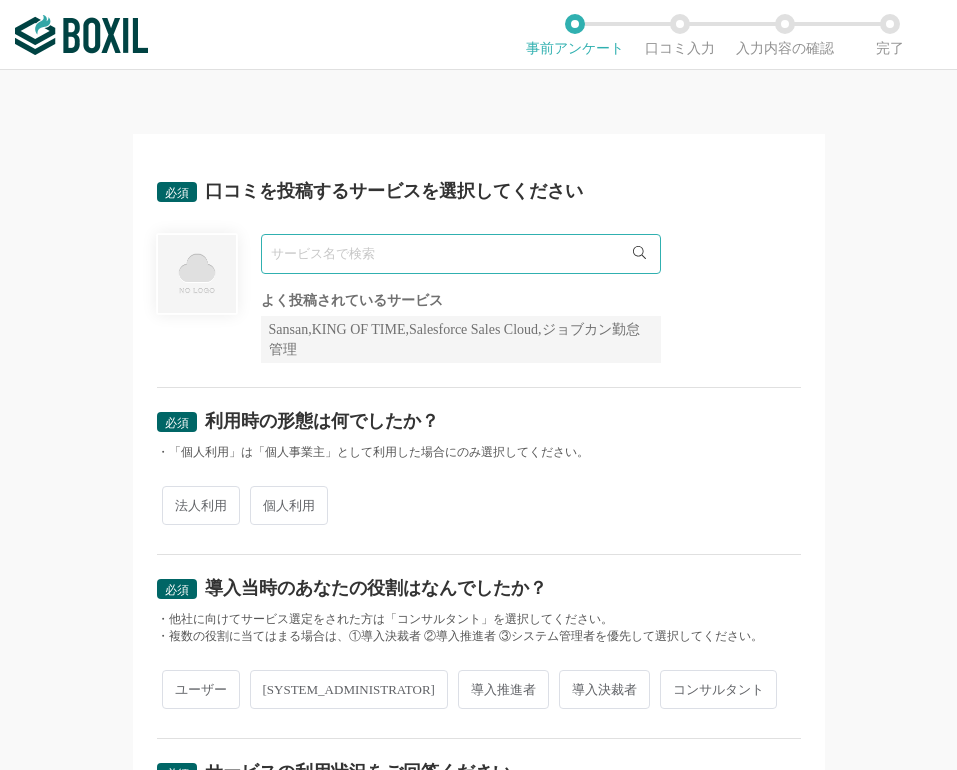 paste on "jooto" 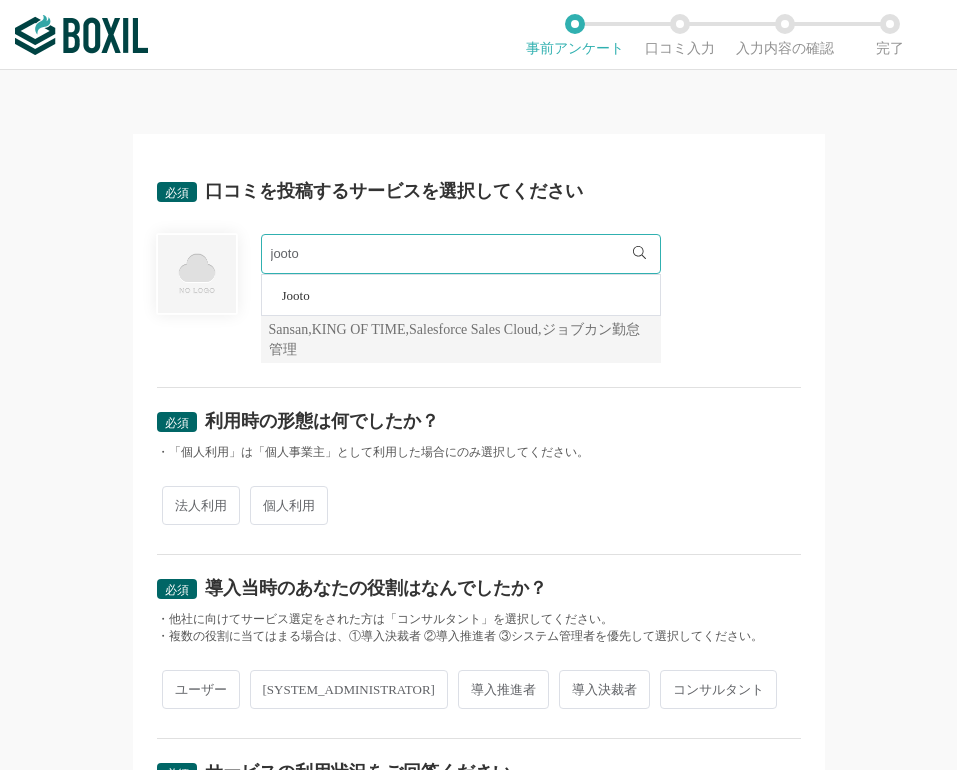 click on "Jooto" at bounding box center [461, 295] 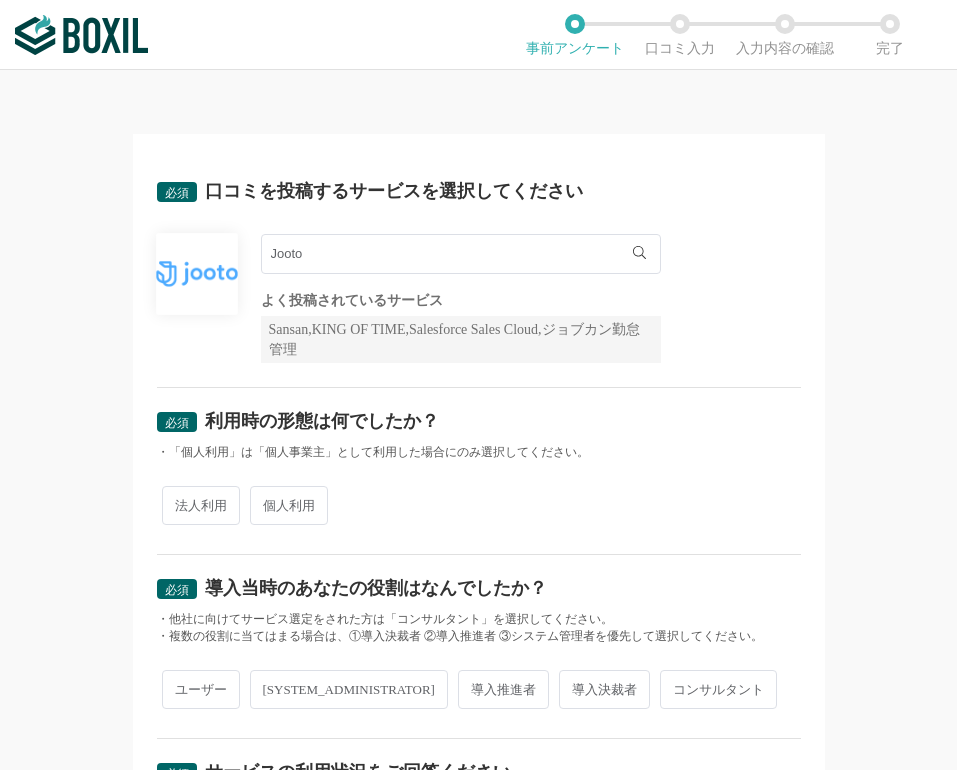click on "法人利用" at bounding box center [201, 505] 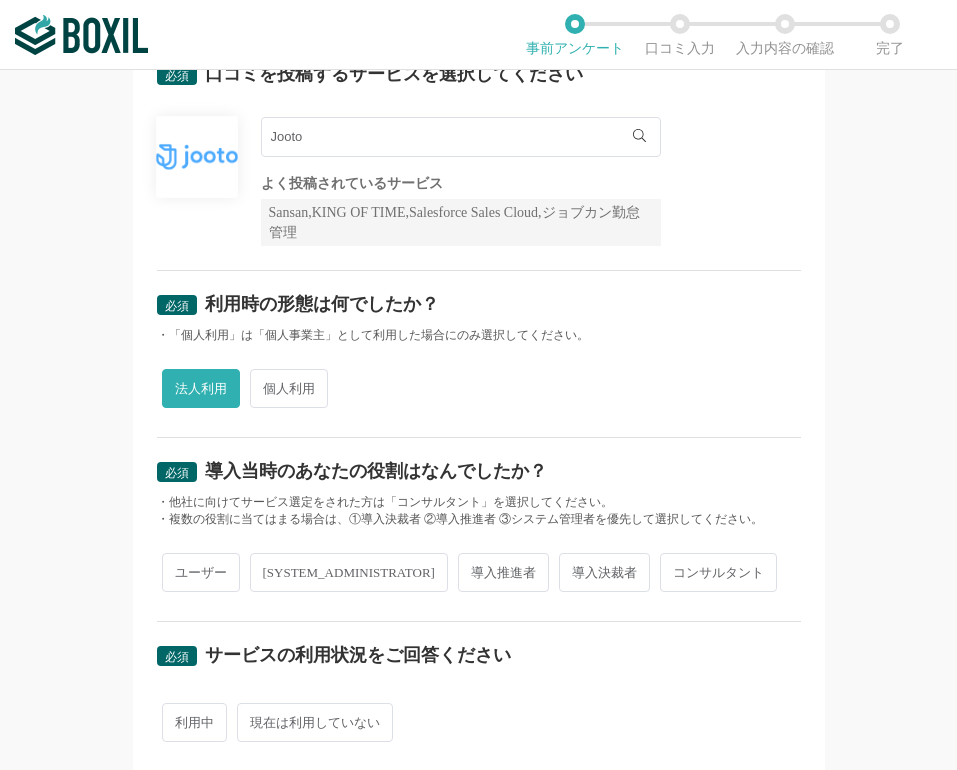 scroll, scrollTop: 300, scrollLeft: 0, axis: vertical 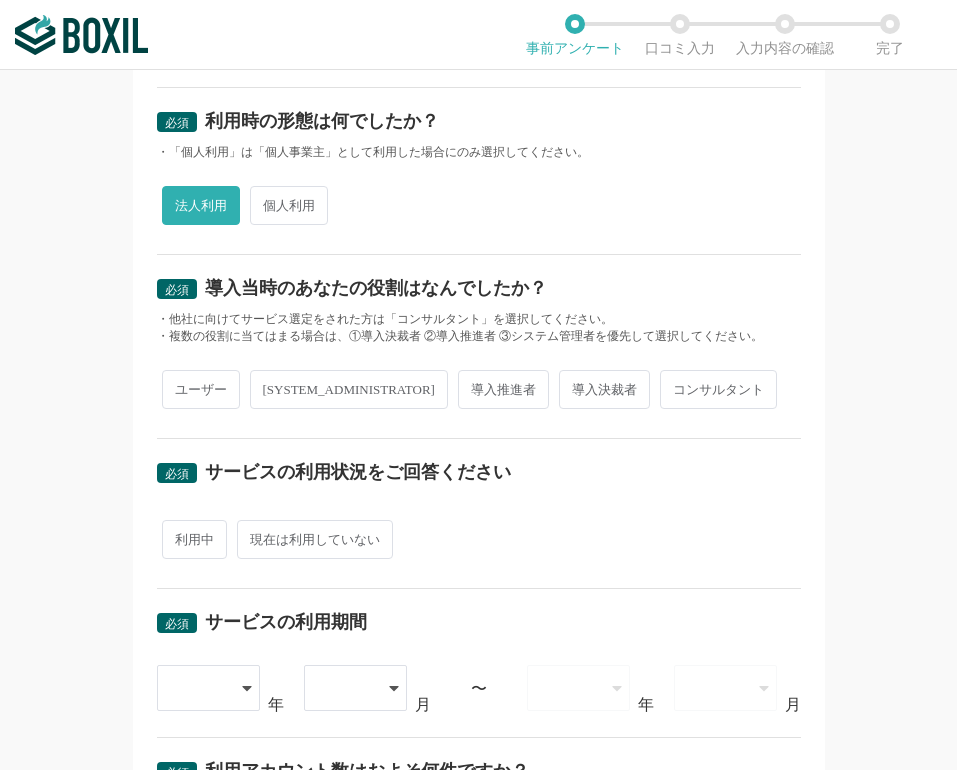 click on "ユーザー システム管理者 導入推進者 導入決裁者 コンサルタント" at bounding box center (479, 389) 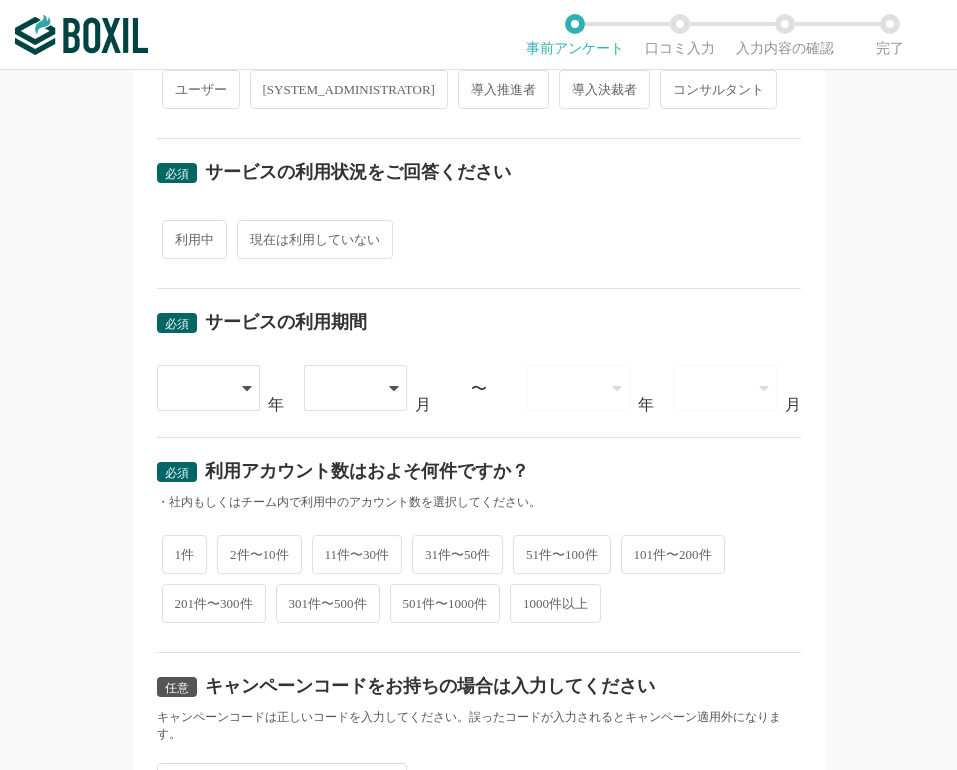 scroll, scrollTop: 500, scrollLeft: 0, axis: vertical 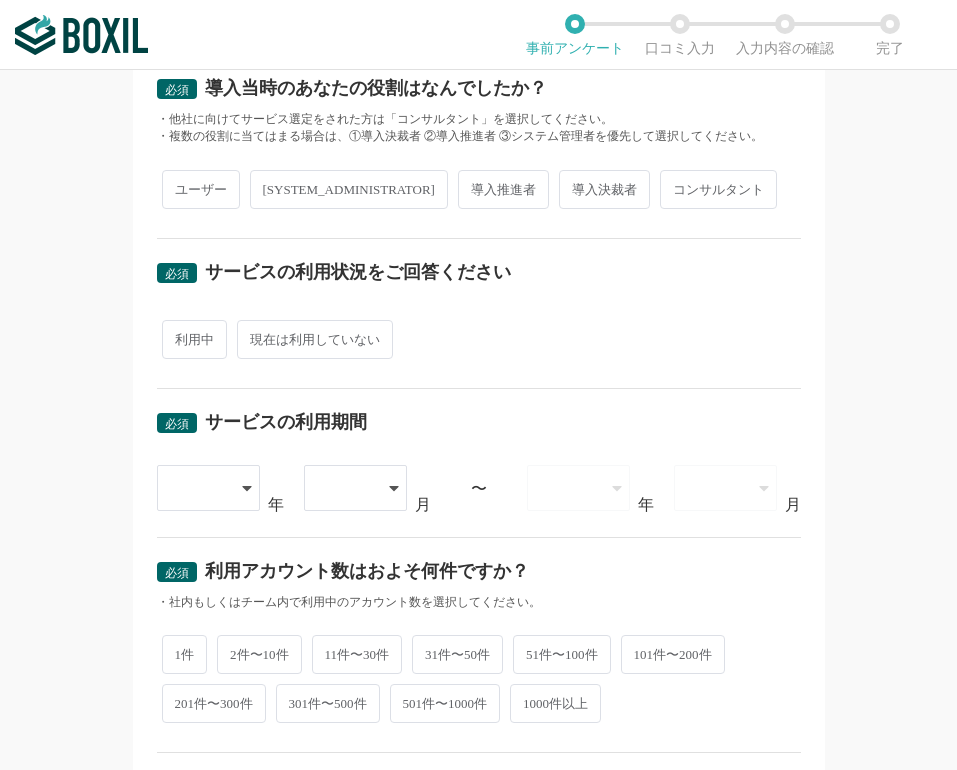 drag, startPoint x: 202, startPoint y: 205, endPoint x: 202, endPoint y: 266, distance: 61 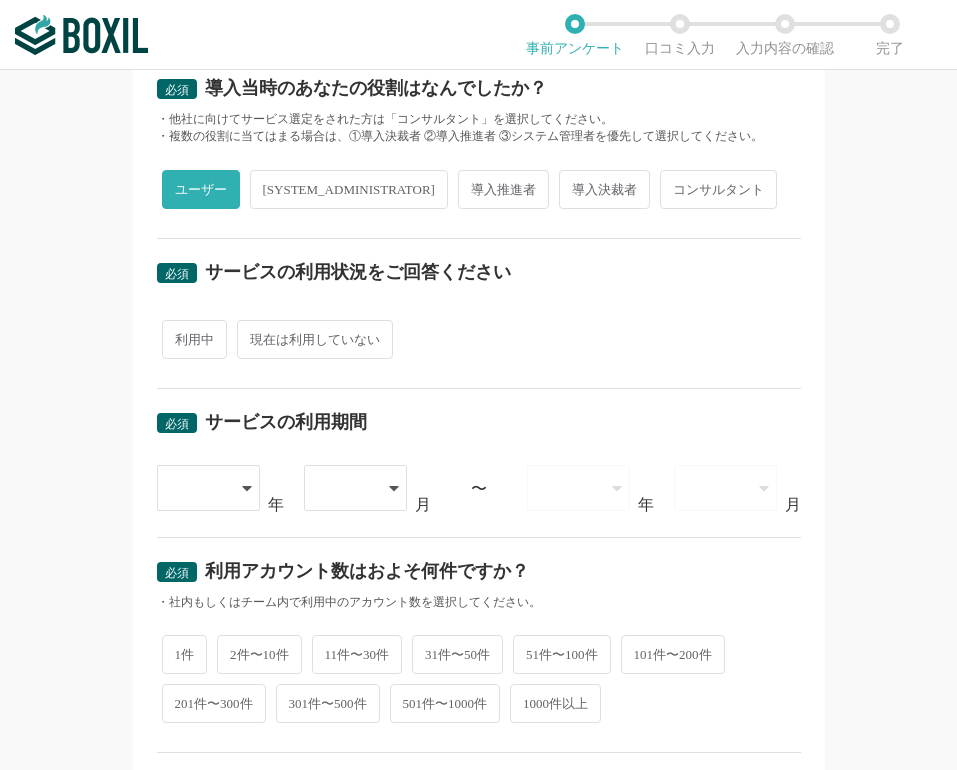 click on "利用中" at bounding box center (194, 339) 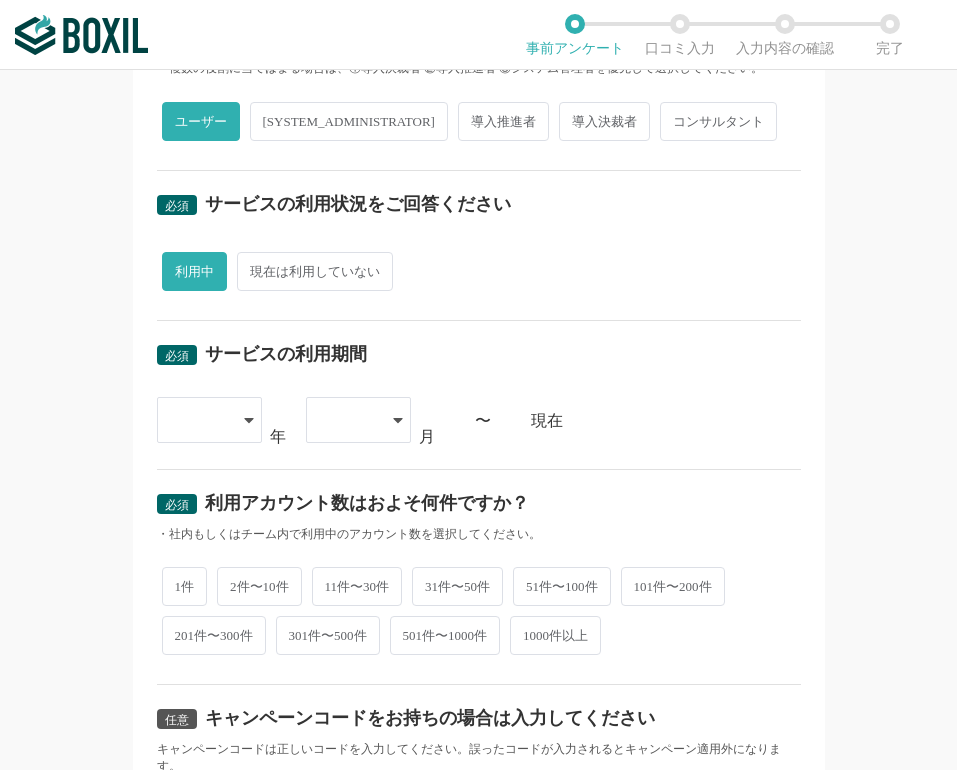 scroll, scrollTop: 700, scrollLeft: 0, axis: vertical 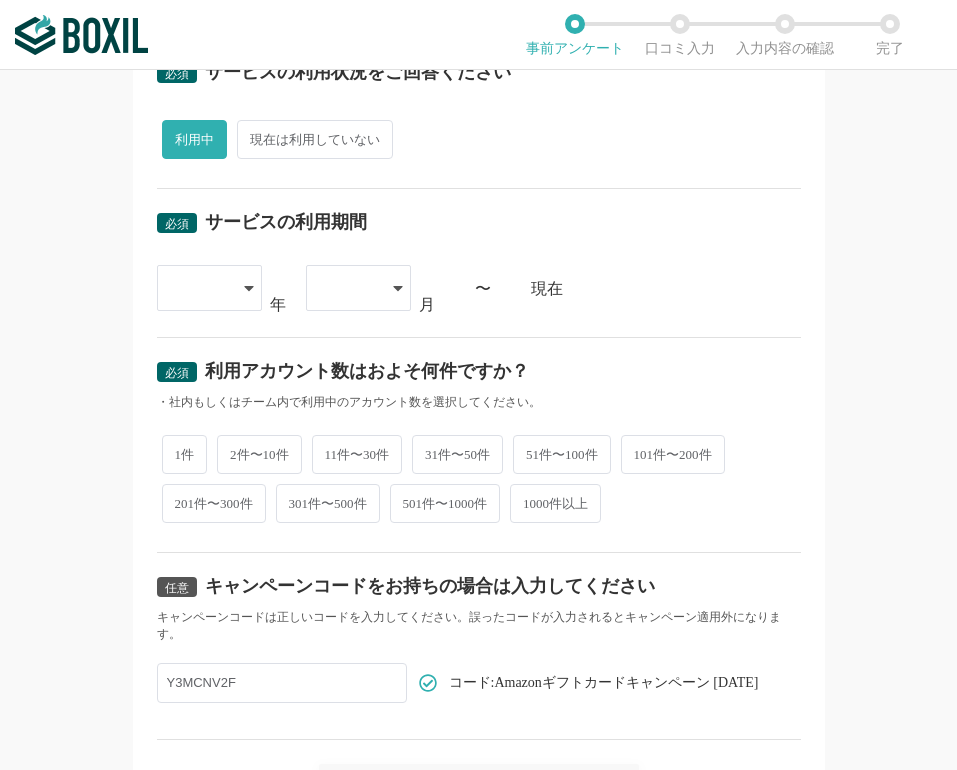 click at bounding box center (209, 288) 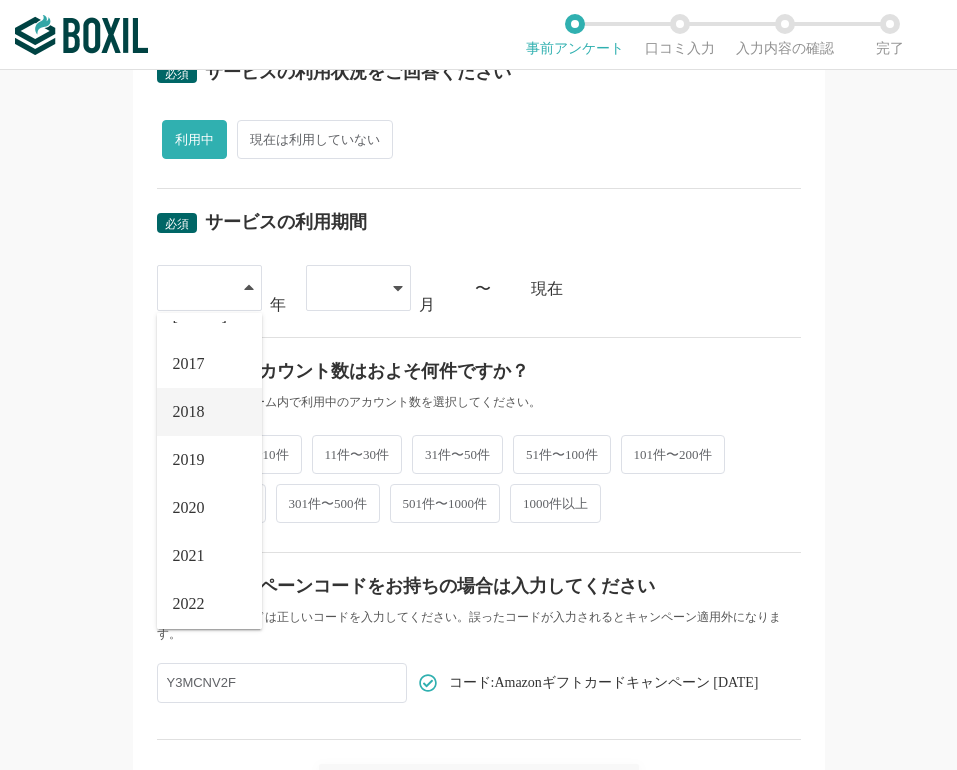 scroll, scrollTop: 228, scrollLeft: 0, axis: vertical 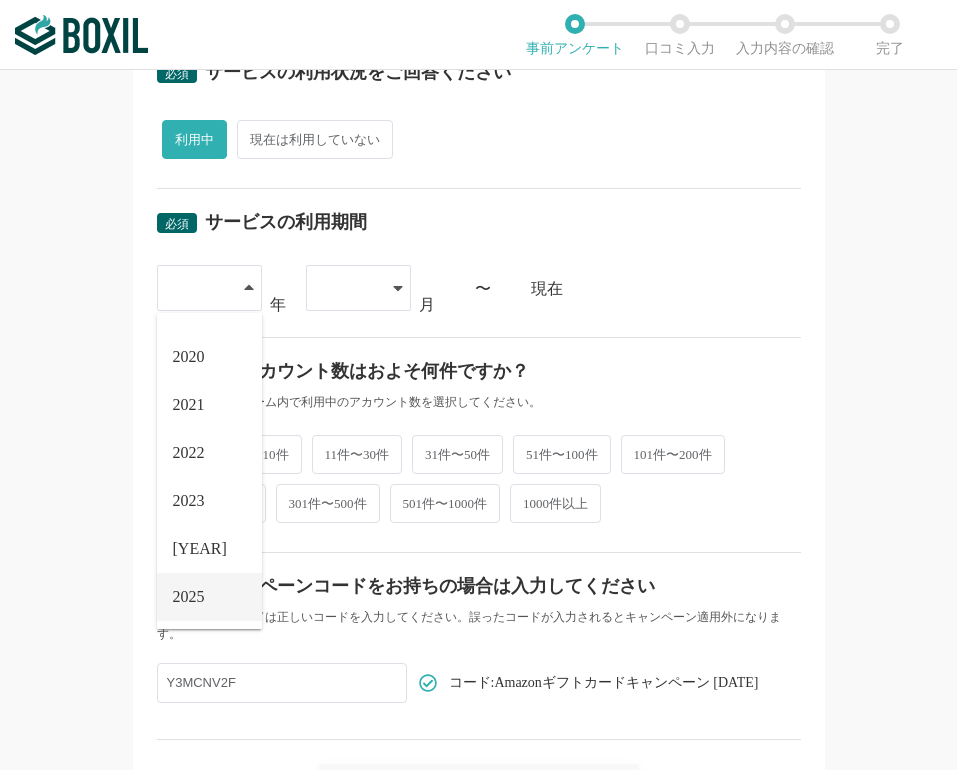 click on "2025" at bounding box center (209, 597) 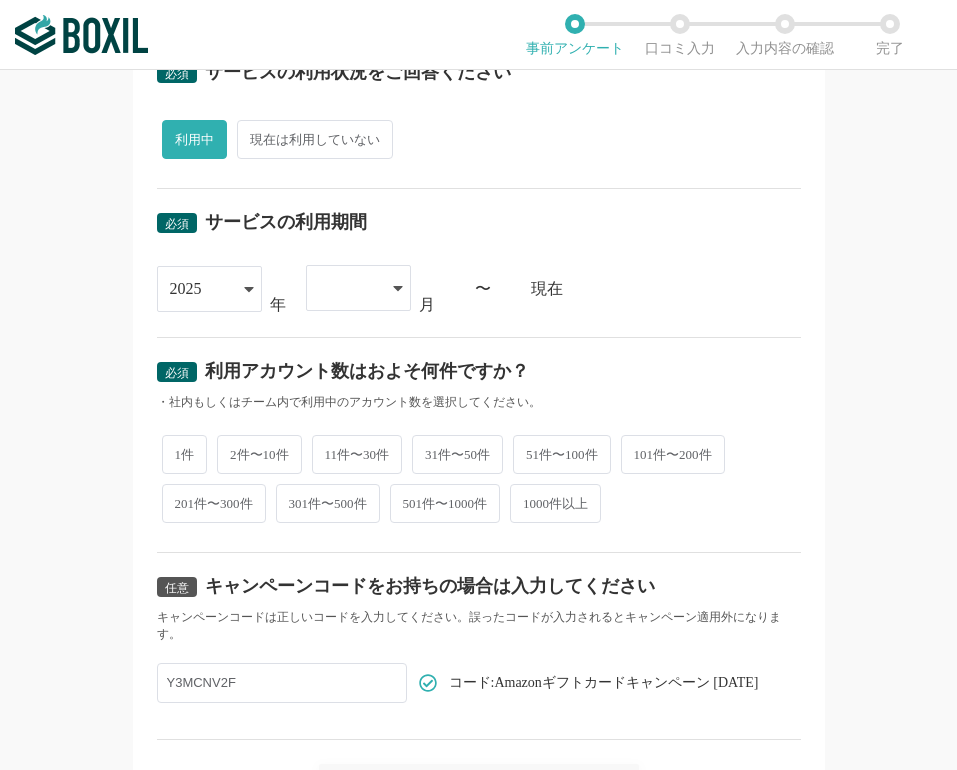 click at bounding box center (348, 288) 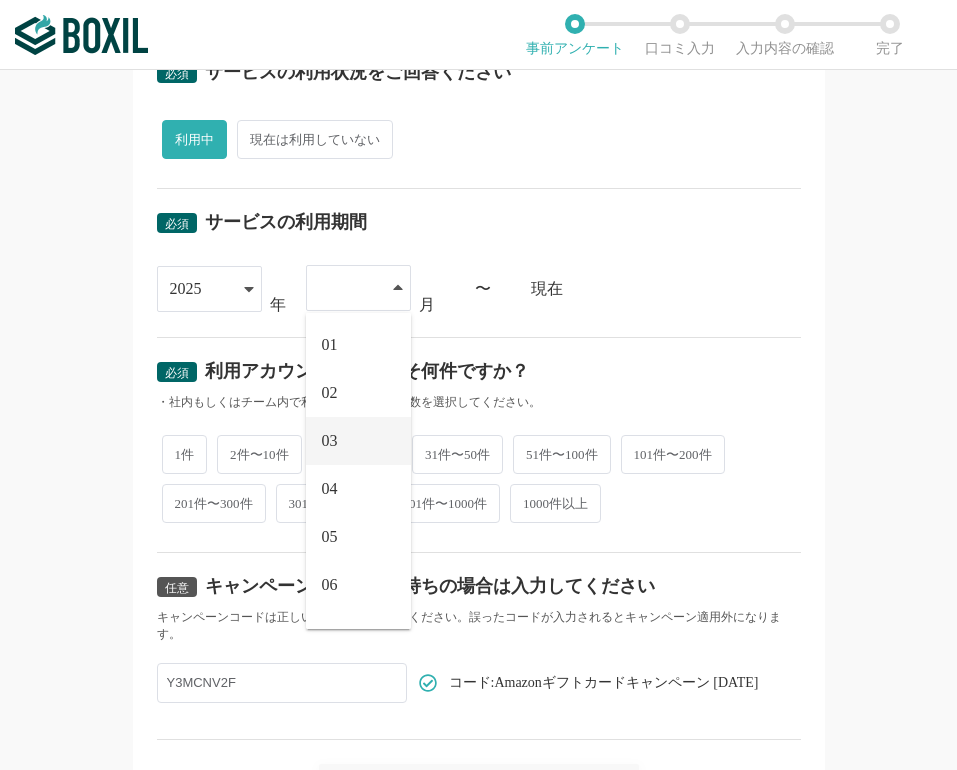 click on "03" at bounding box center [358, 441] 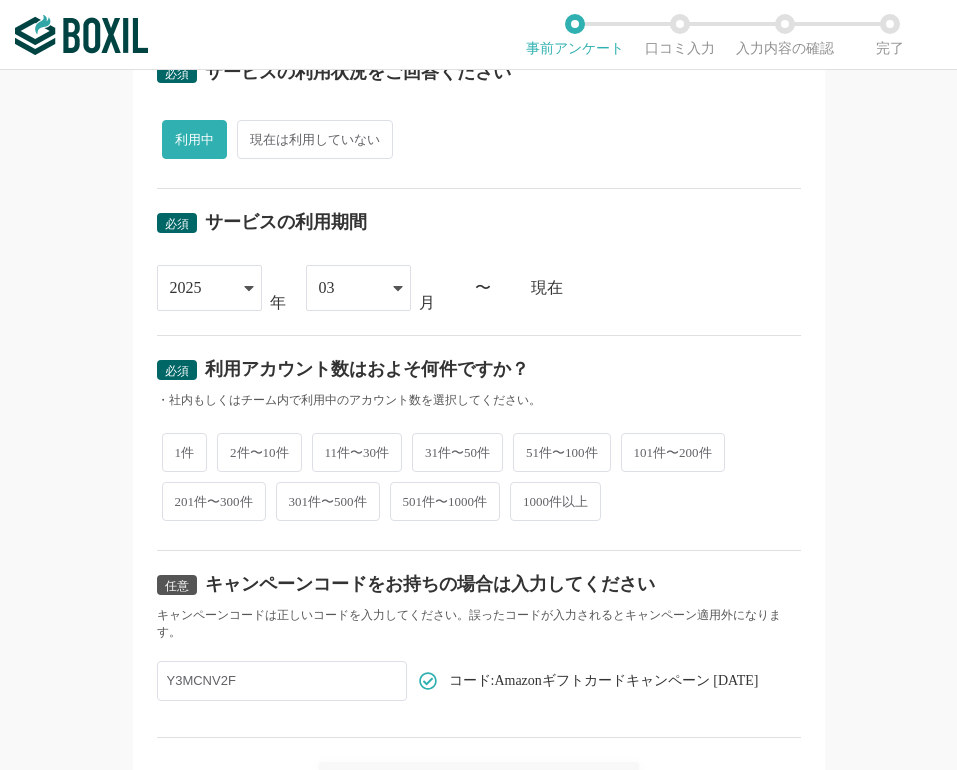 click on "2件〜10件" at bounding box center (259, 452) 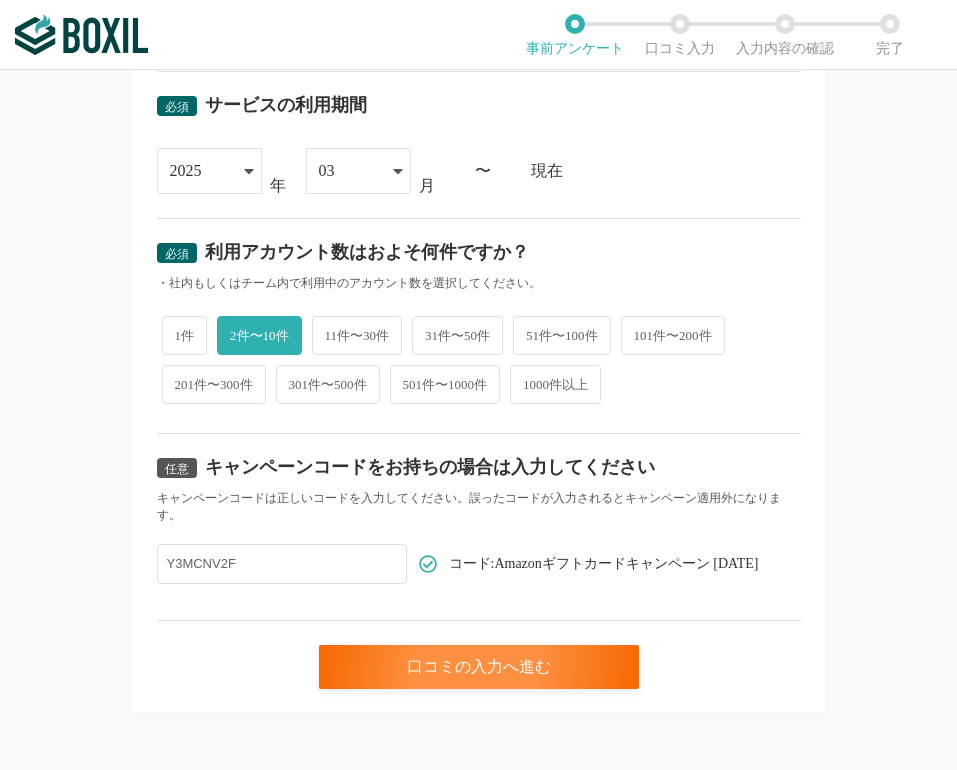 scroll, scrollTop: 824, scrollLeft: 0, axis: vertical 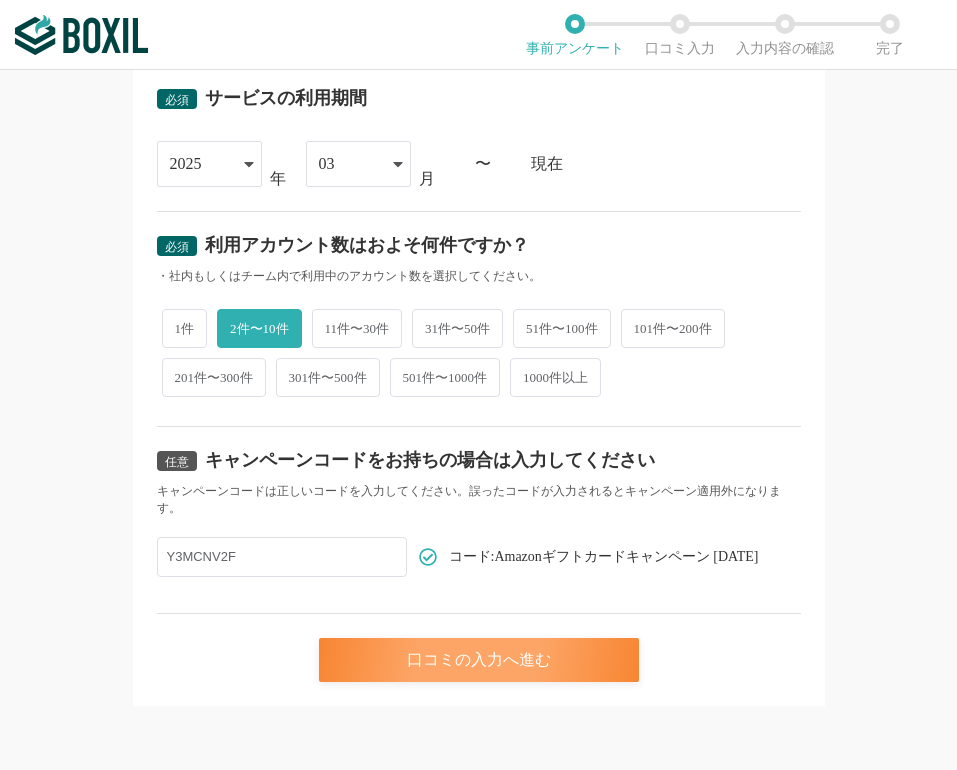 click on "口コミの入力へ進む" at bounding box center (479, 660) 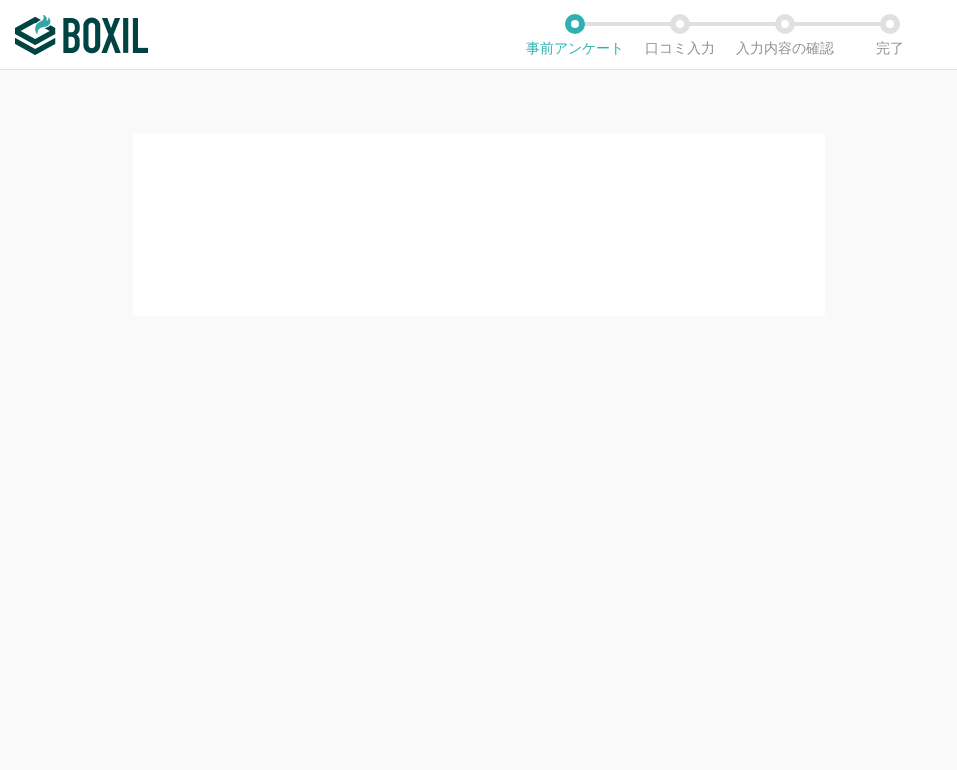 scroll, scrollTop: 0, scrollLeft: 0, axis: both 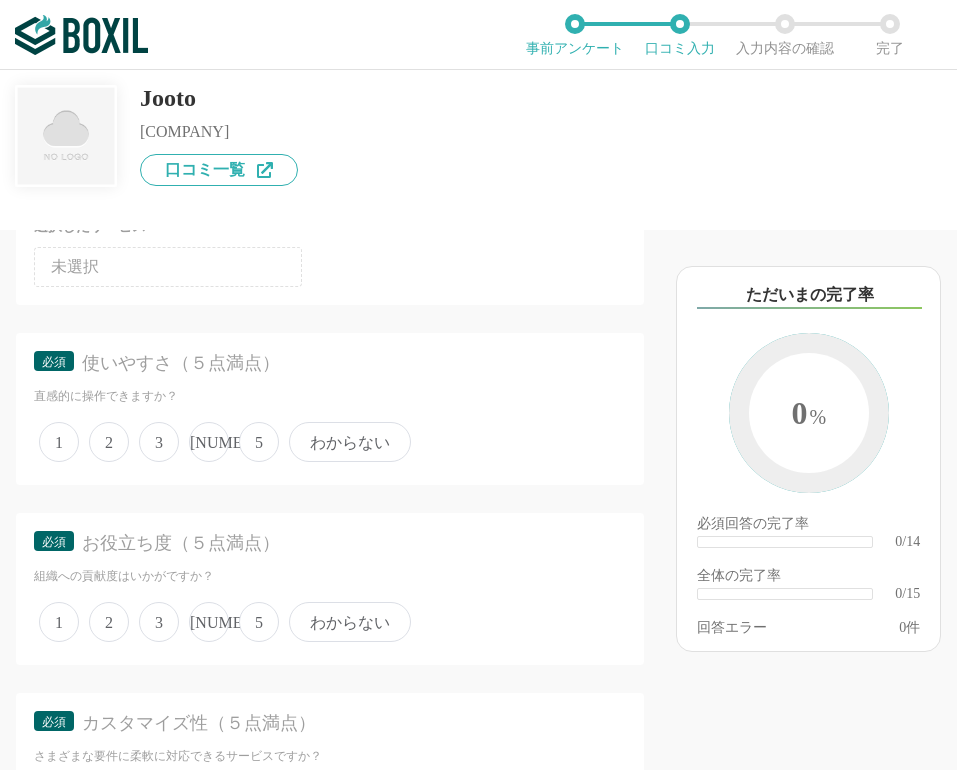 click on "5" at bounding box center [259, 442] 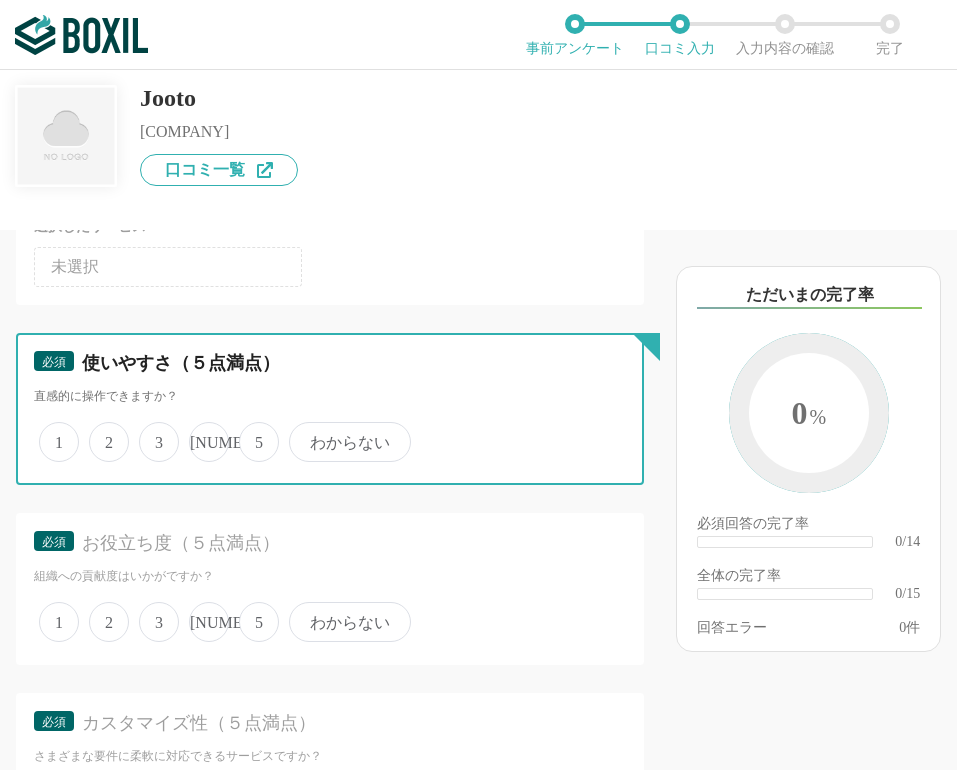 click on "5" at bounding box center (250, 431) 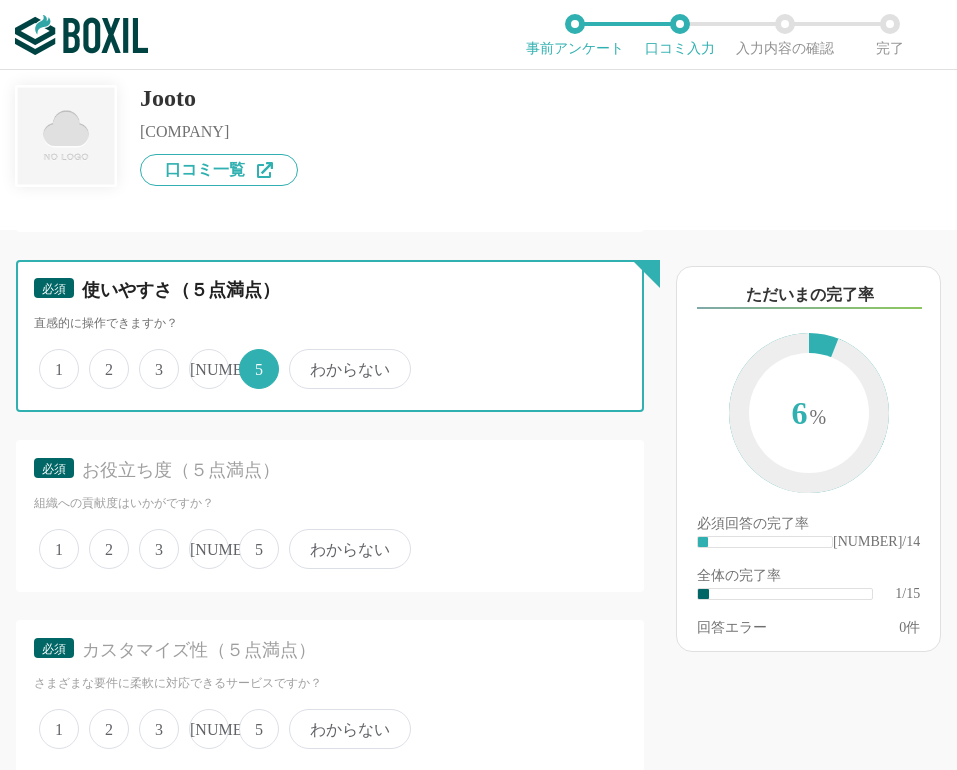 scroll, scrollTop: 400, scrollLeft: 0, axis: vertical 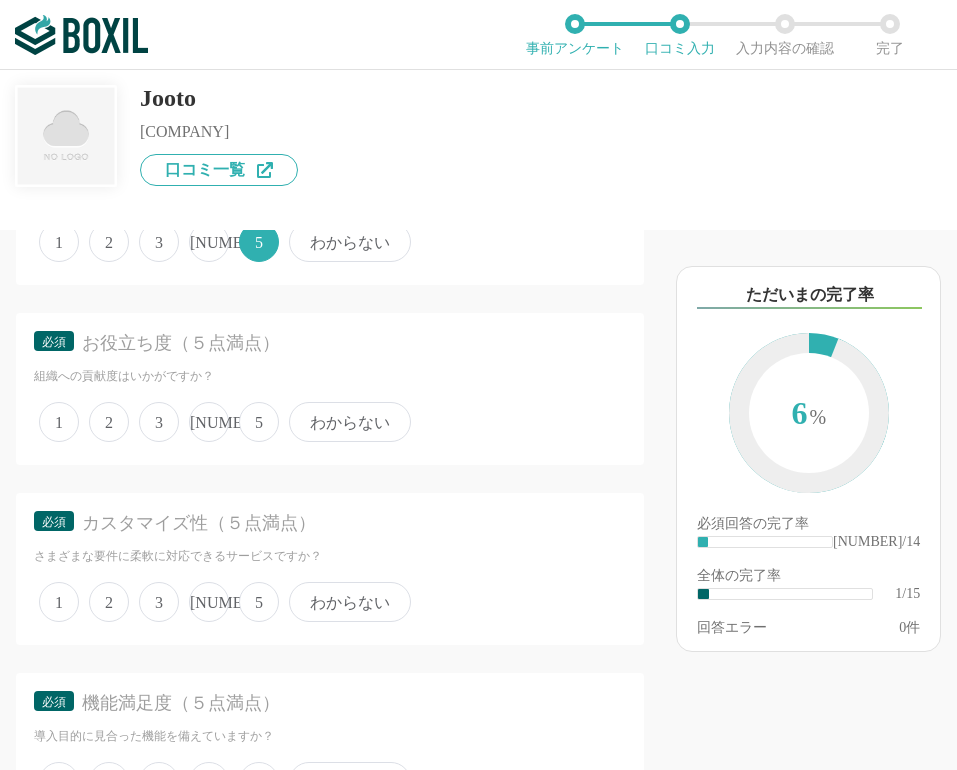 drag, startPoint x: 260, startPoint y: 423, endPoint x: 259, endPoint y: 447, distance: 24.020824 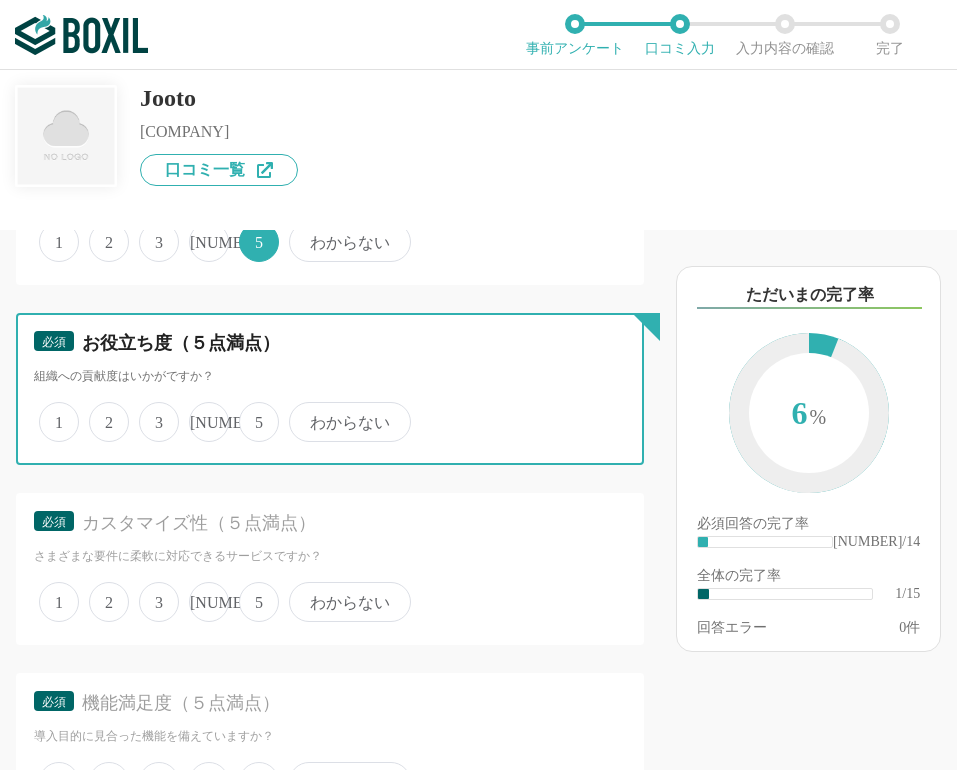 click on "5" at bounding box center (250, 411) 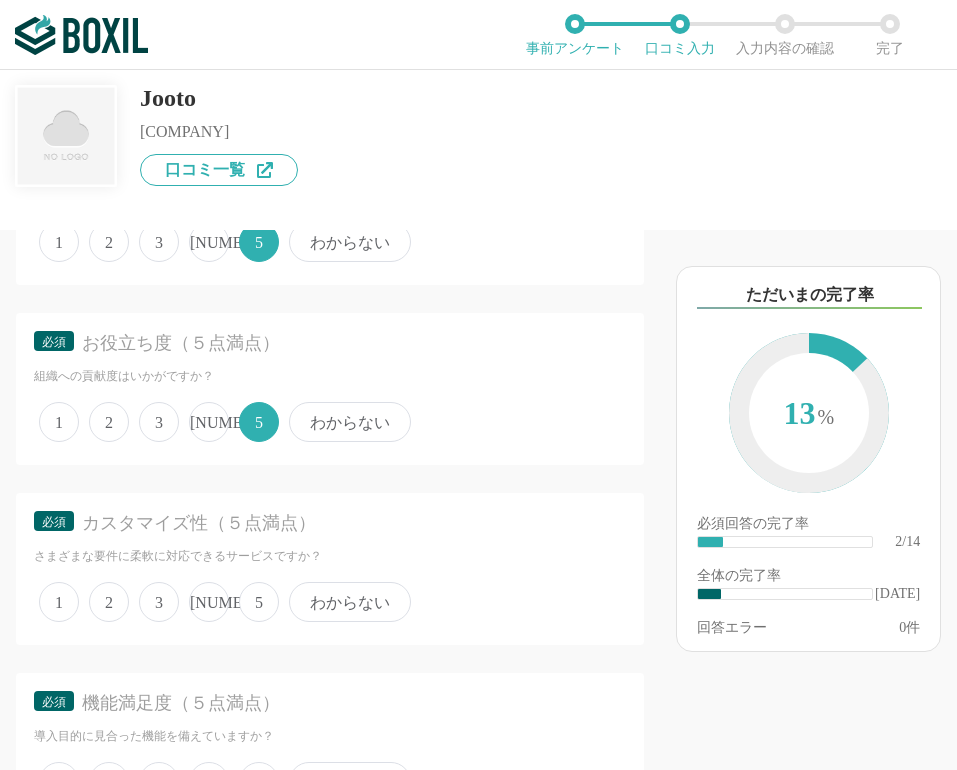 click on "5" at bounding box center (259, 602) 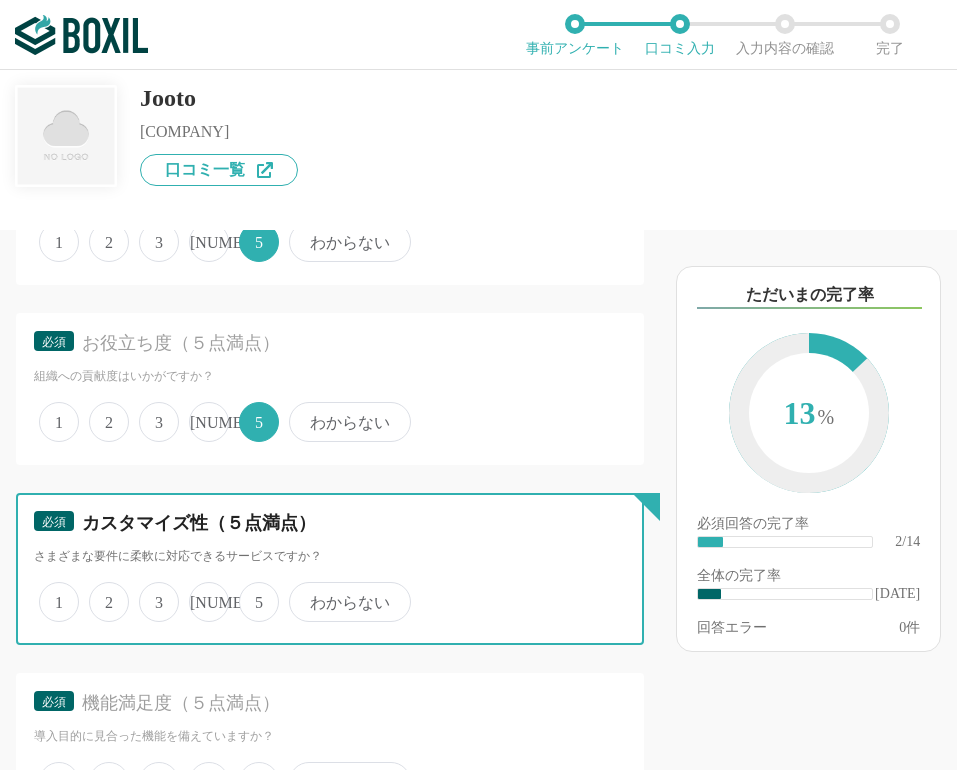 click on "5" at bounding box center (250, 591) 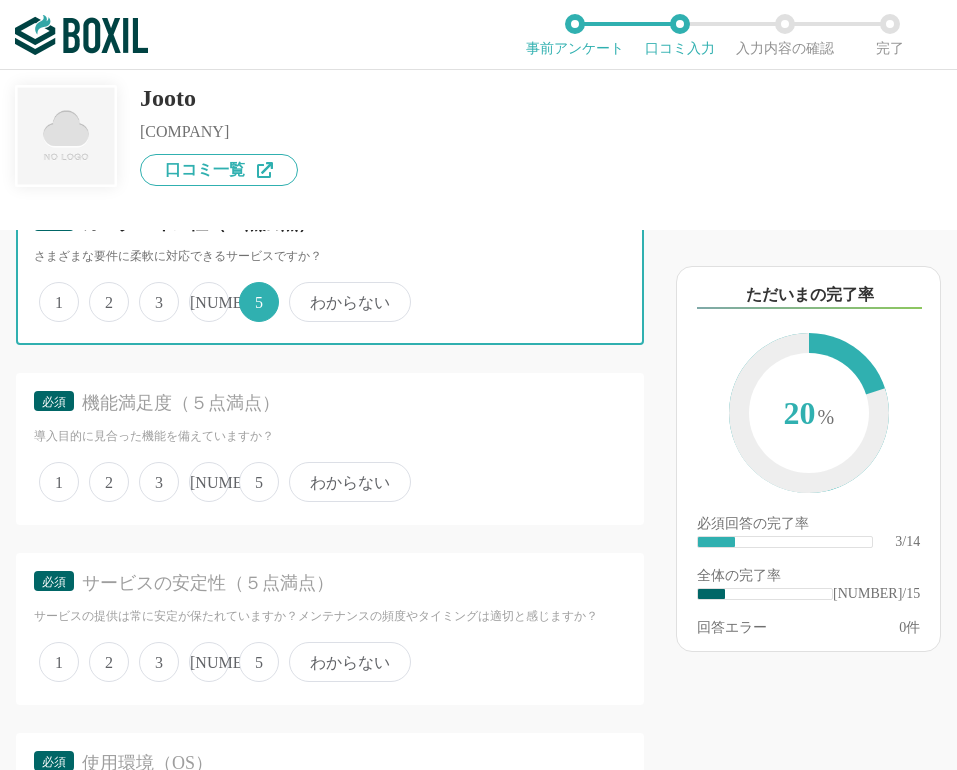scroll, scrollTop: 800, scrollLeft: 0, axis: vertical 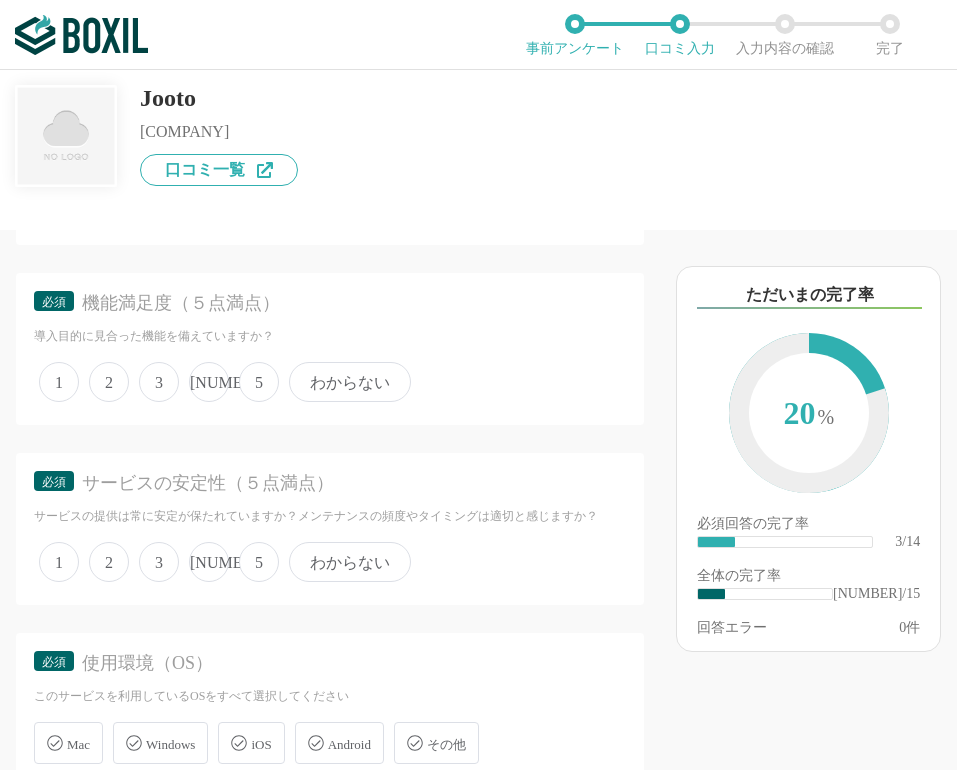 click on "[NUMBER]" at bounding box center (209, 382) 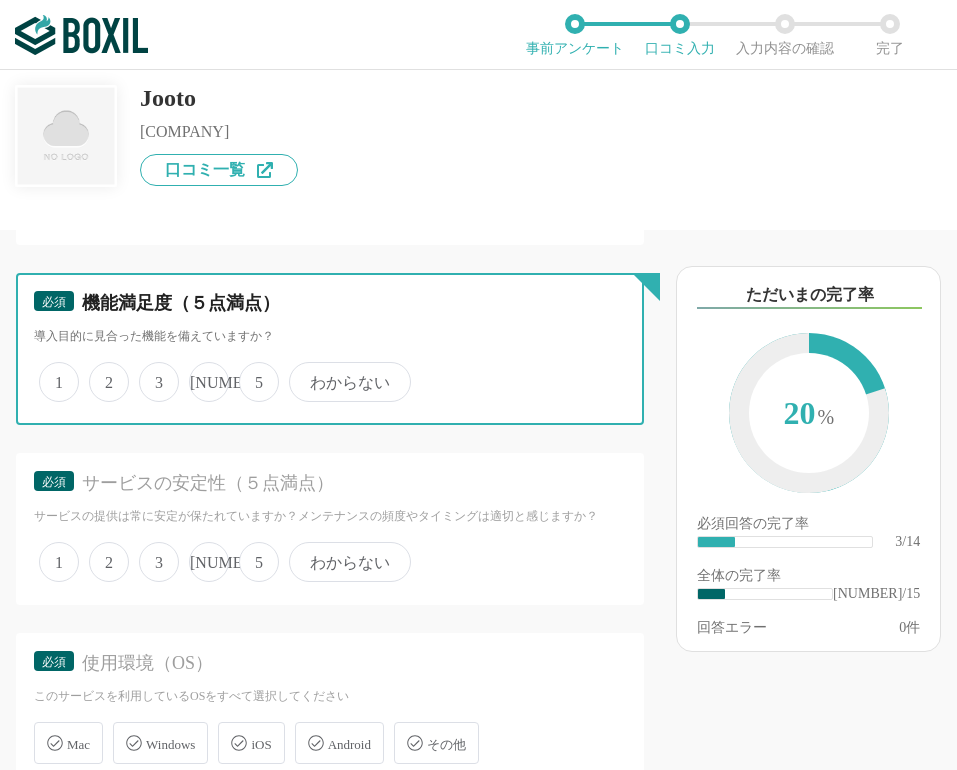 click on "[NUMBER]" at bounding box center [200, 371] 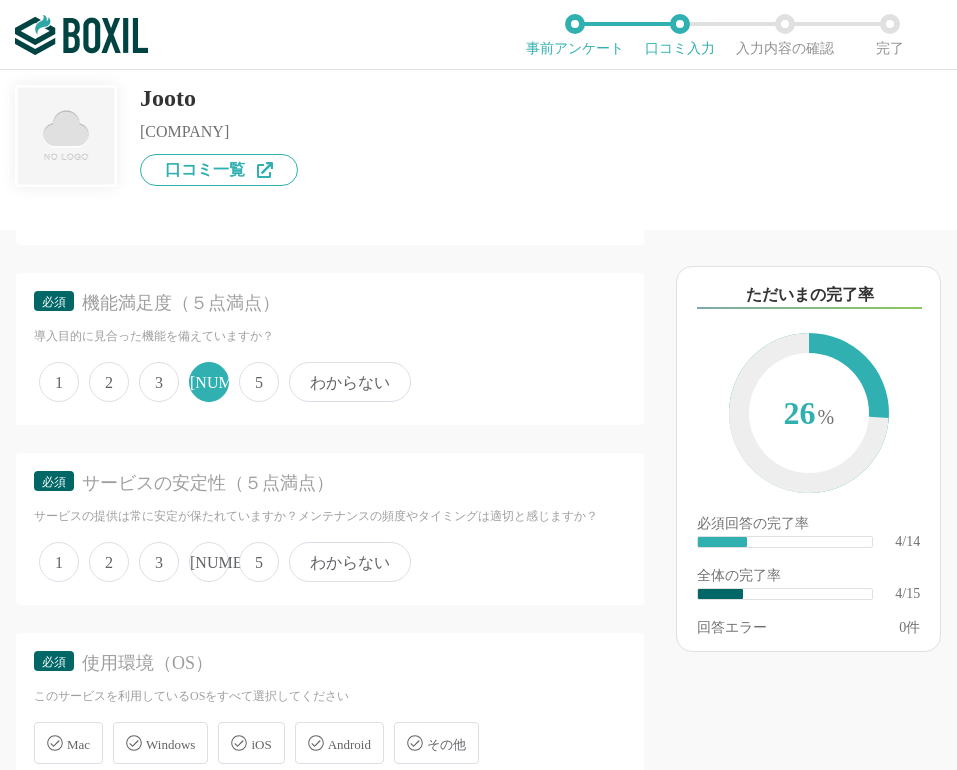 click on "5" at bounding box center (259, 562) 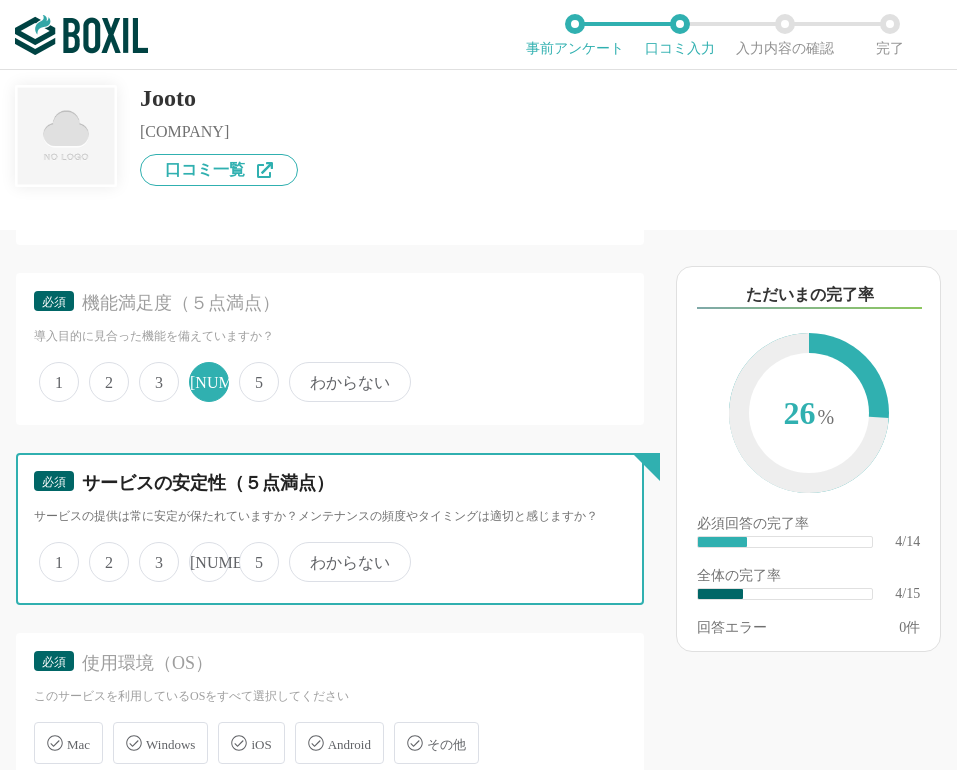 click on "5" at bounding box center [250, 551] 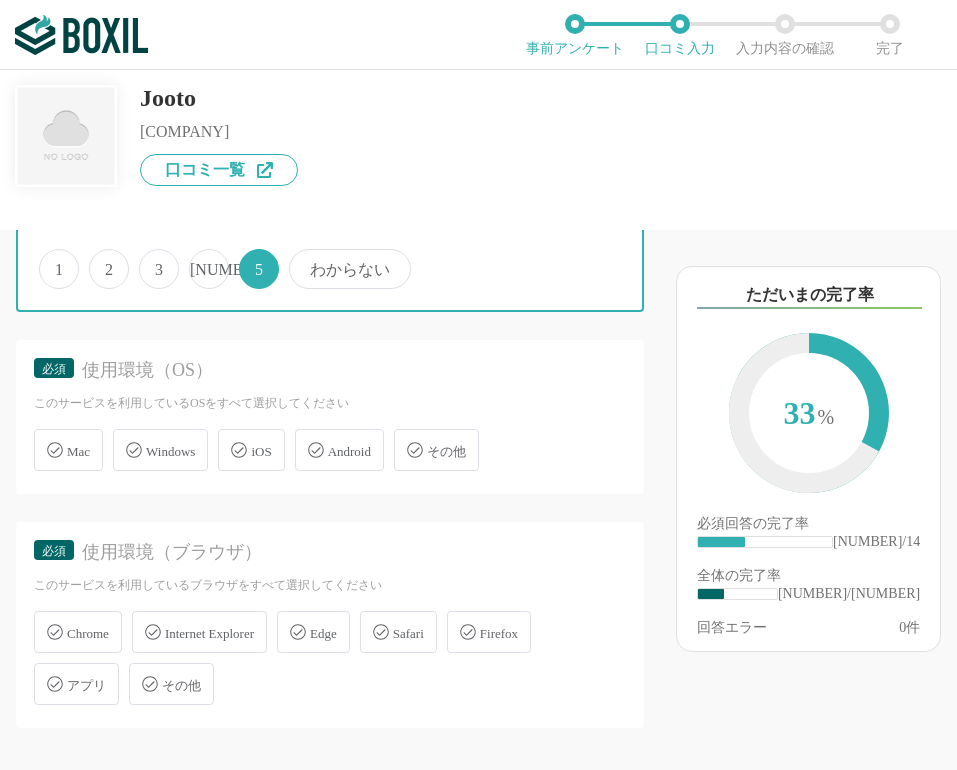 scroll, scrollTop: 1100, scrollLeft: 0, axis: vertical 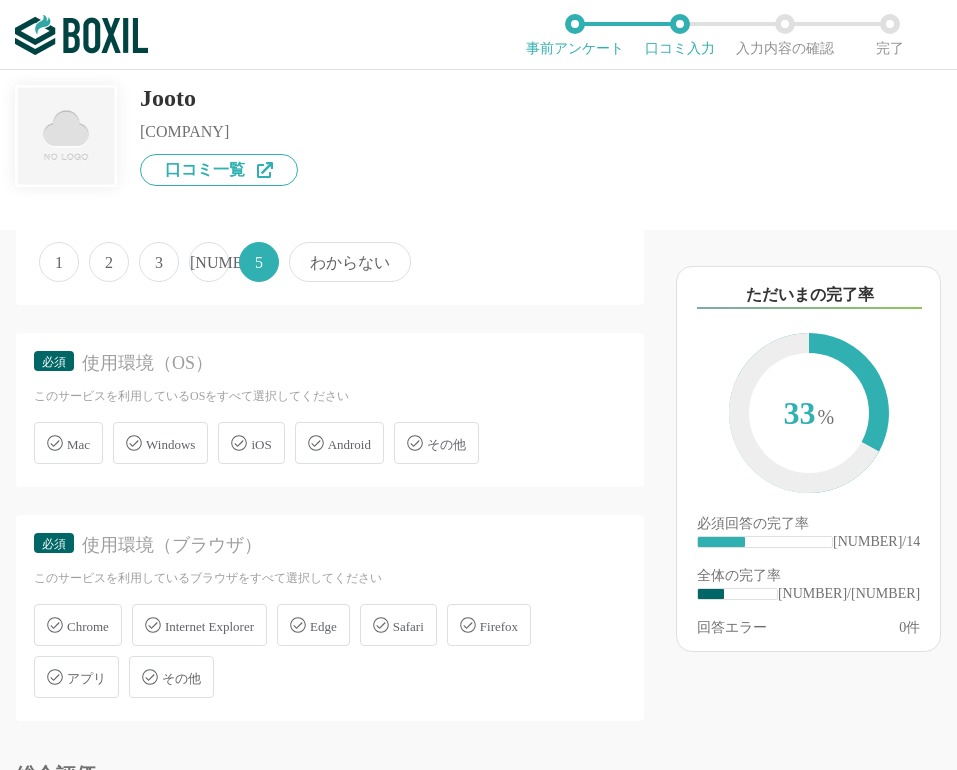 click on "Windows" at bounding box center [170, 444] 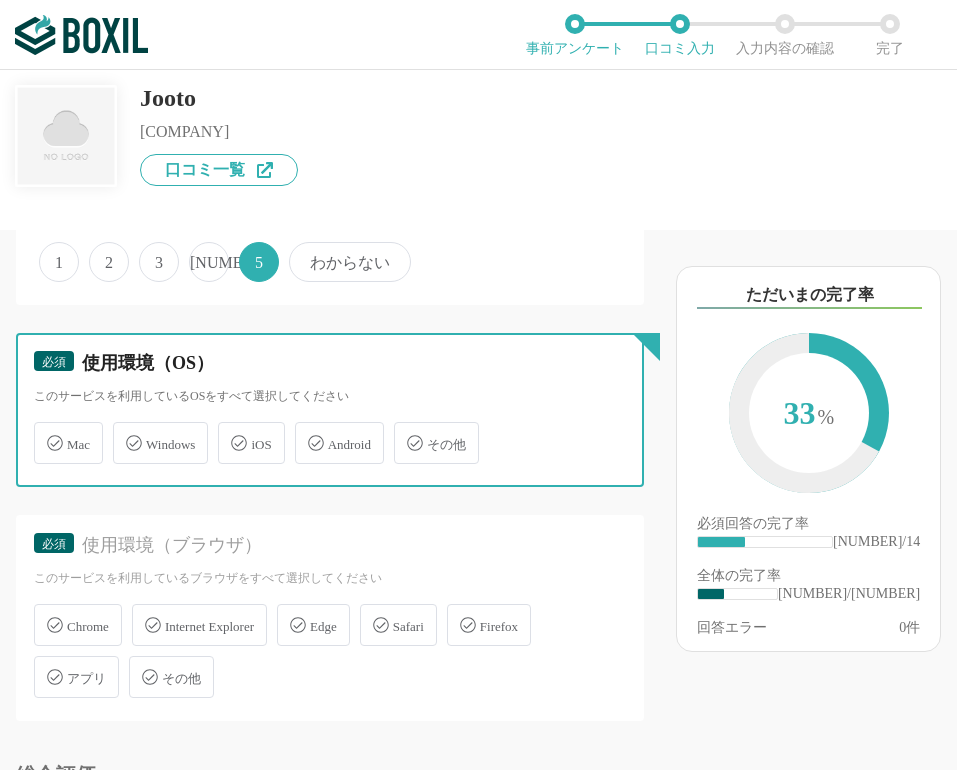 click on "Windows" at bounding box center [123, 431] 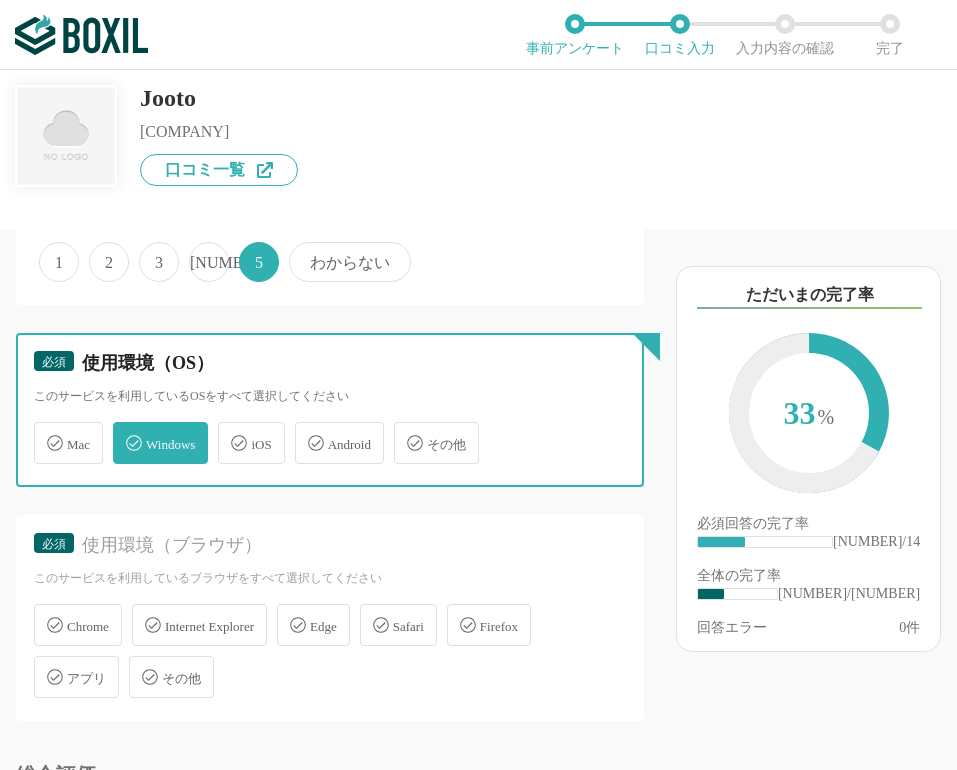 checkbox on "true" 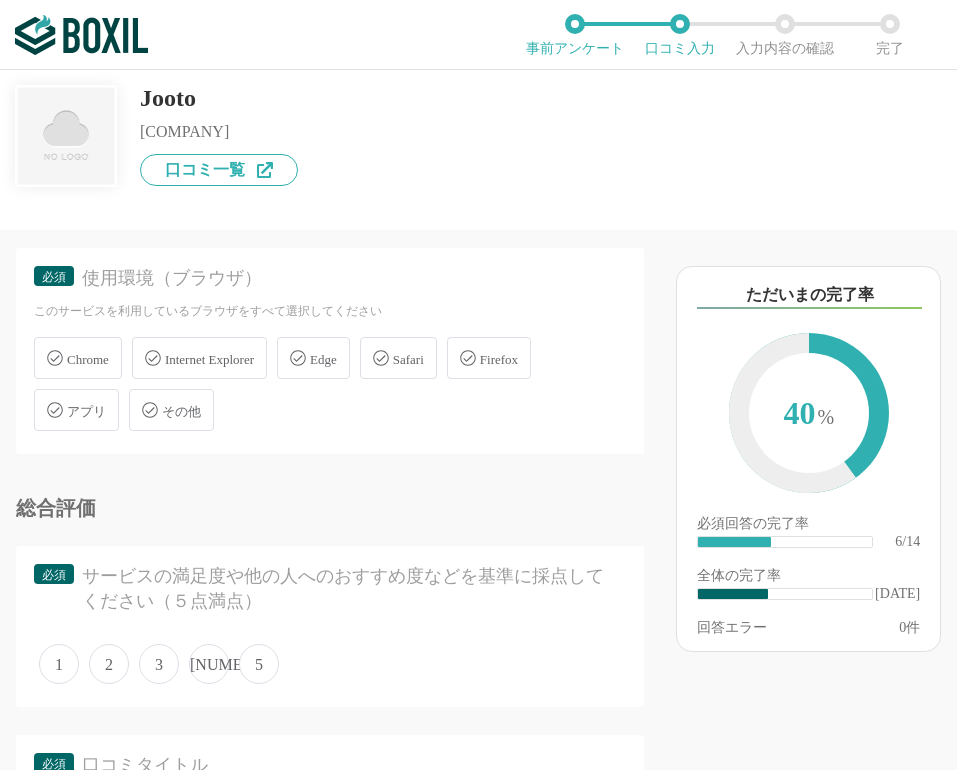 scroll, scrollTop: 1400, scrollLeft: 0, axis: vertical 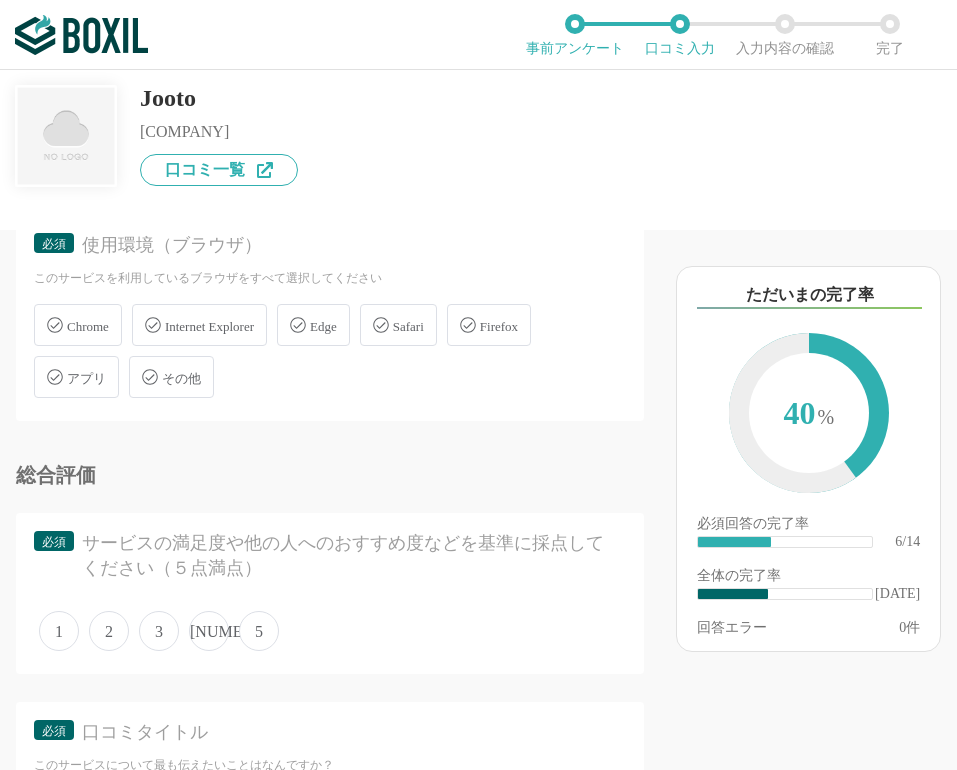 click on "Chrome" at bounding box center (88, 326) 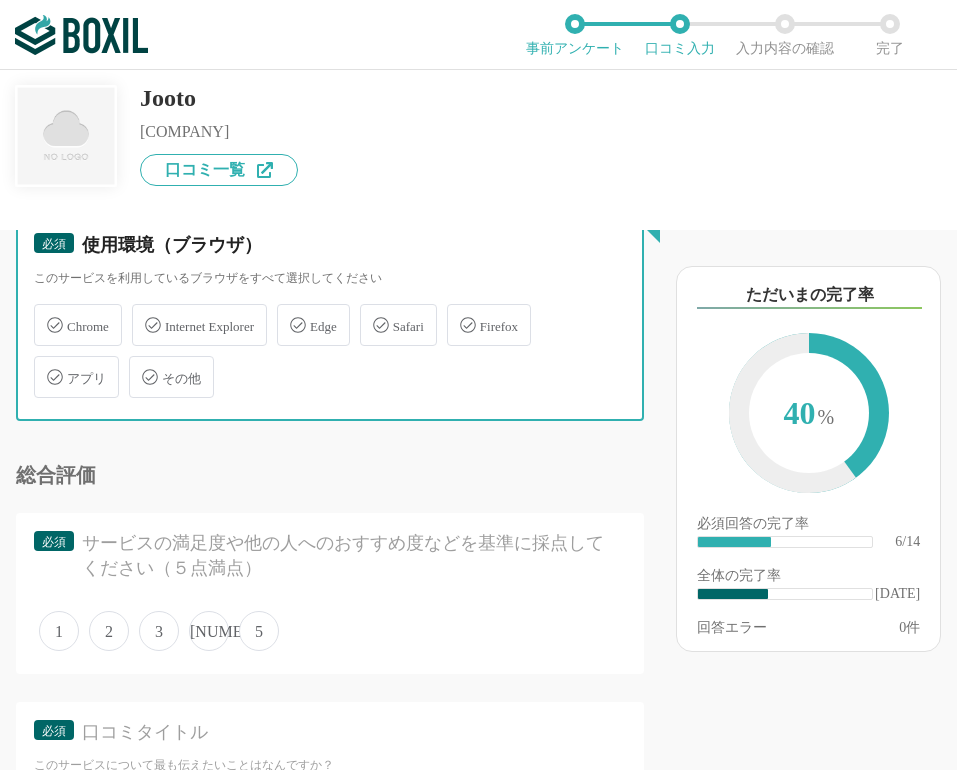 click on "Chrome" at bounding box center [44, 313] 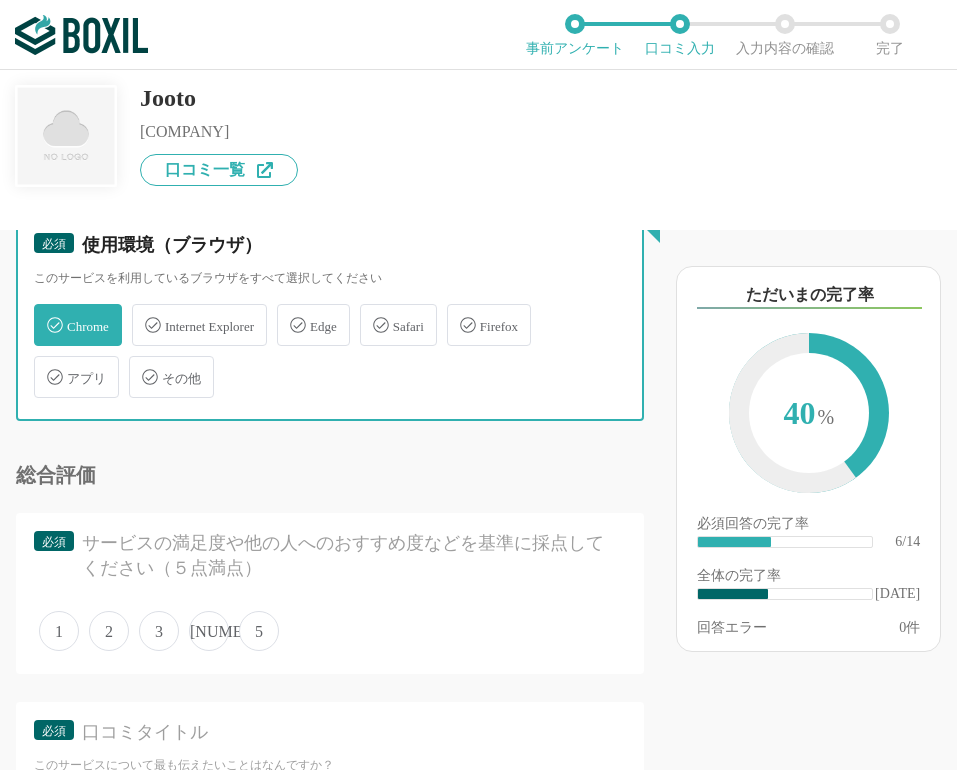 checkbox on "true" 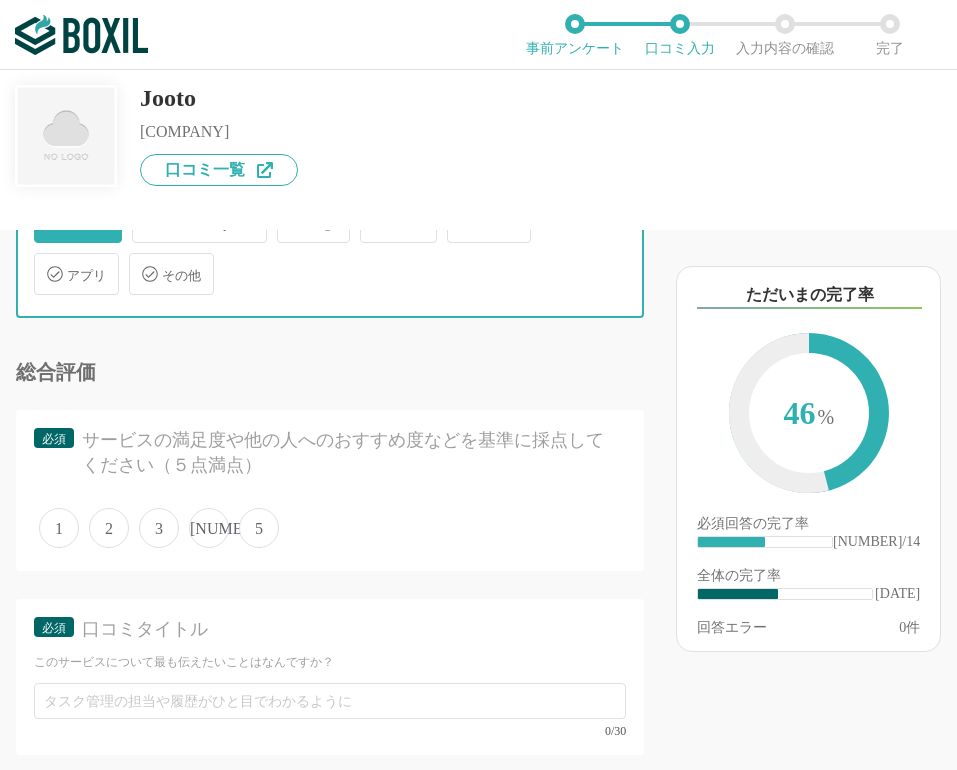 scroll, scrollTop: 1700, scrollLeft: 0, axis: vertical 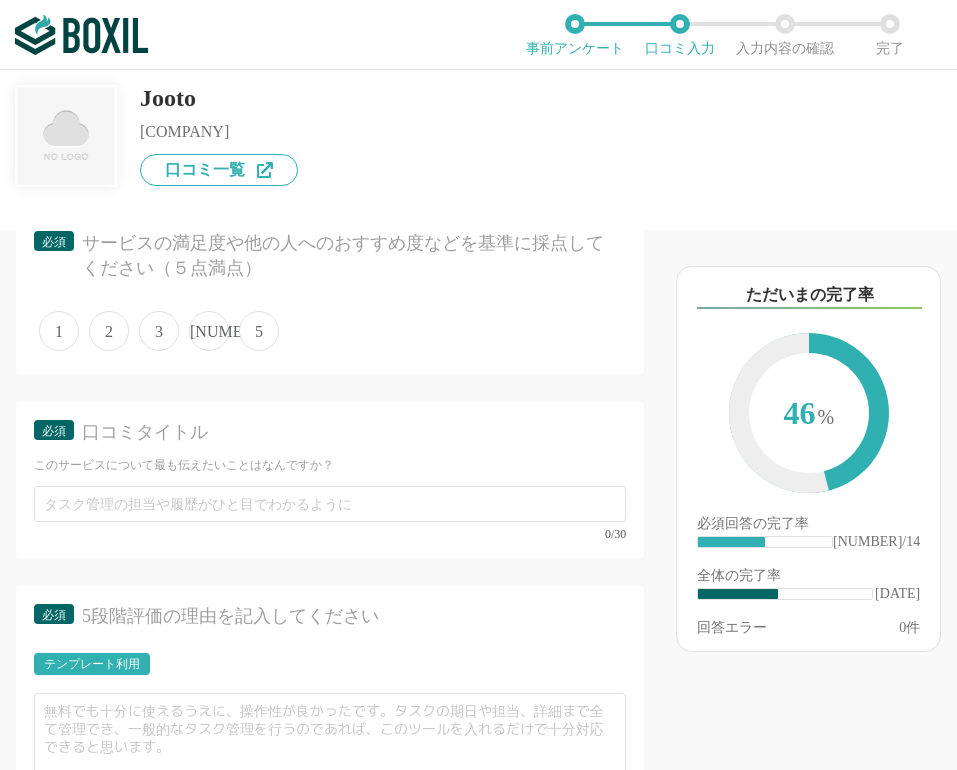 drag, startPoint x: 258, startPoint y: 335, endPoint x: 244, endPoint y: 354, distance: 23.600847 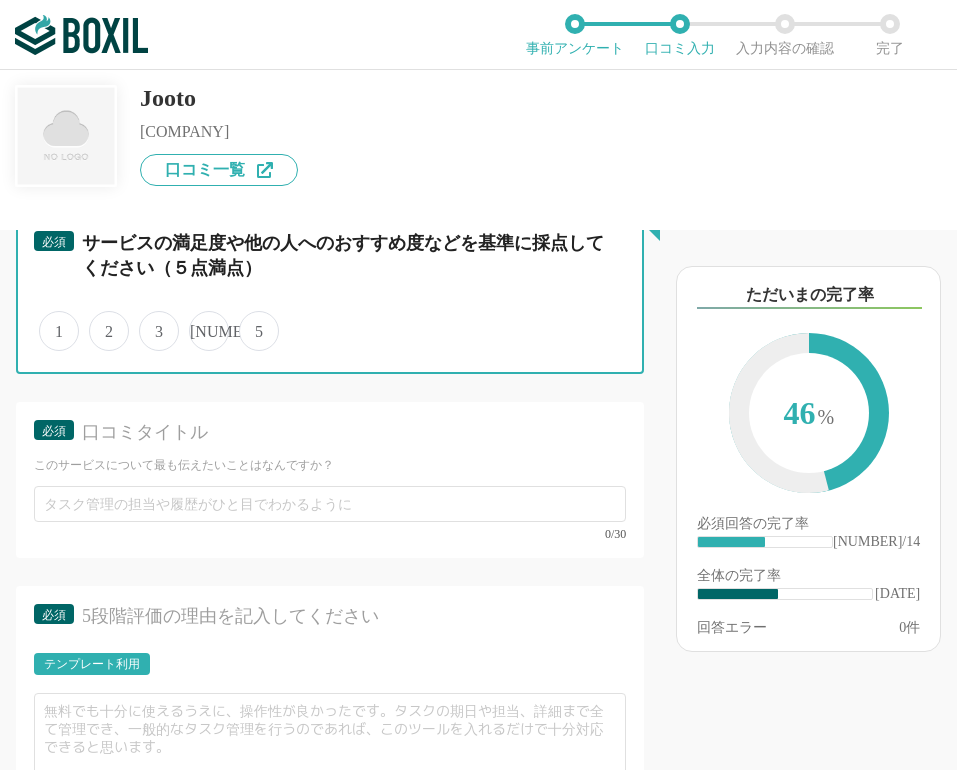 click on "5" at bounding box center (250, 320) 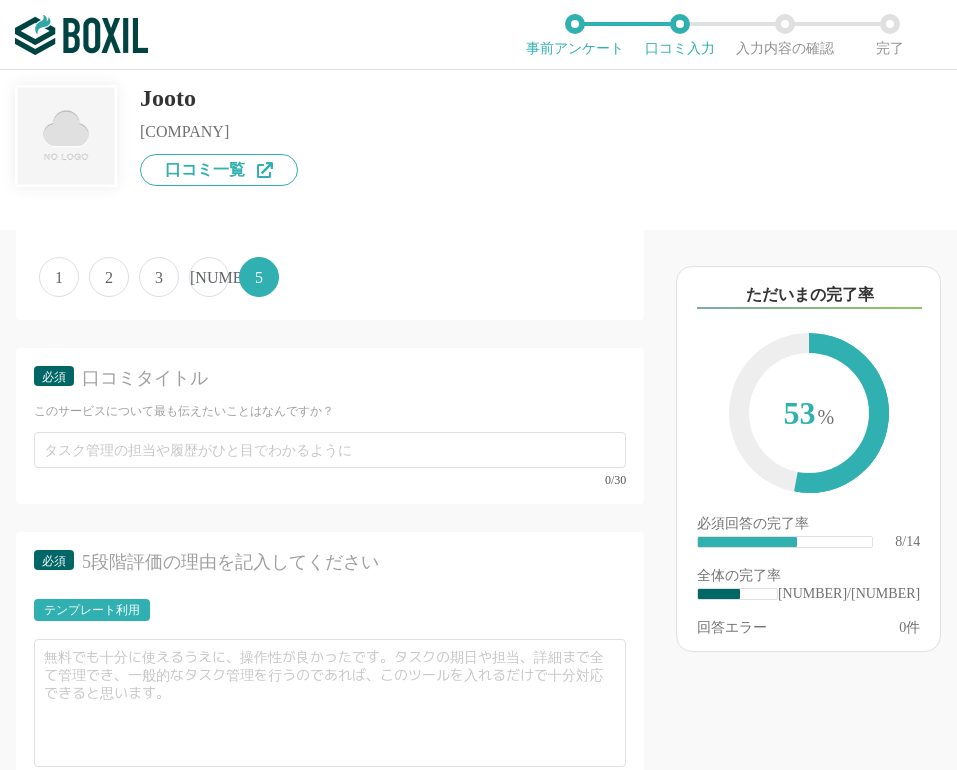 scroll, scrollTop: 1800, scrollLeft: 0, axis: vertical 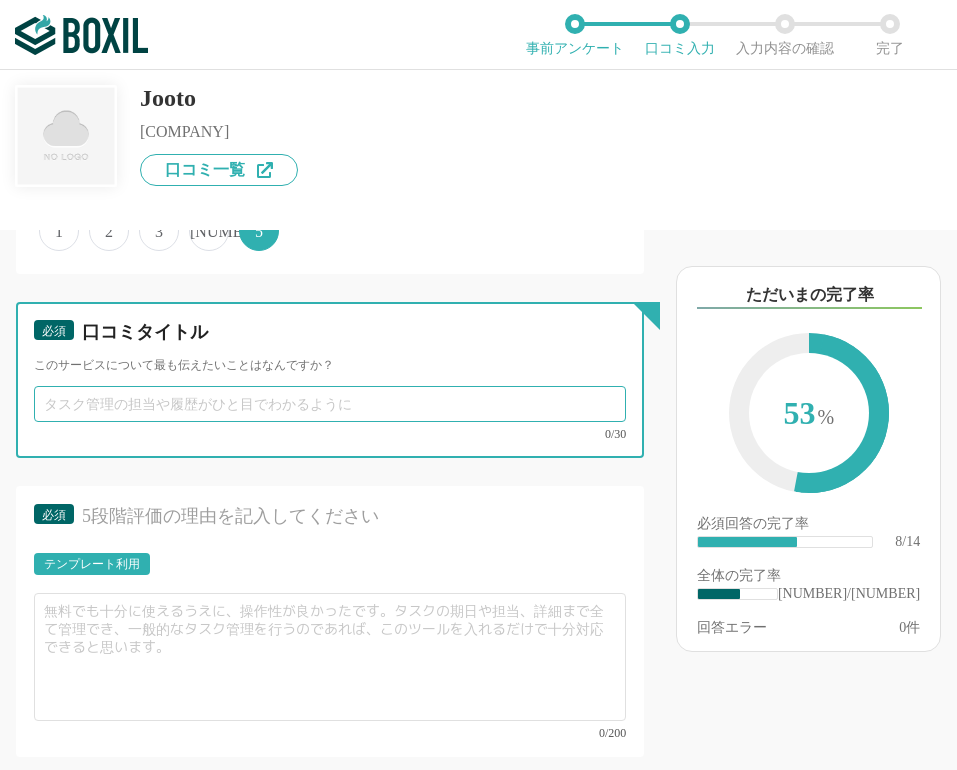 click at bounding box center [330, 404] 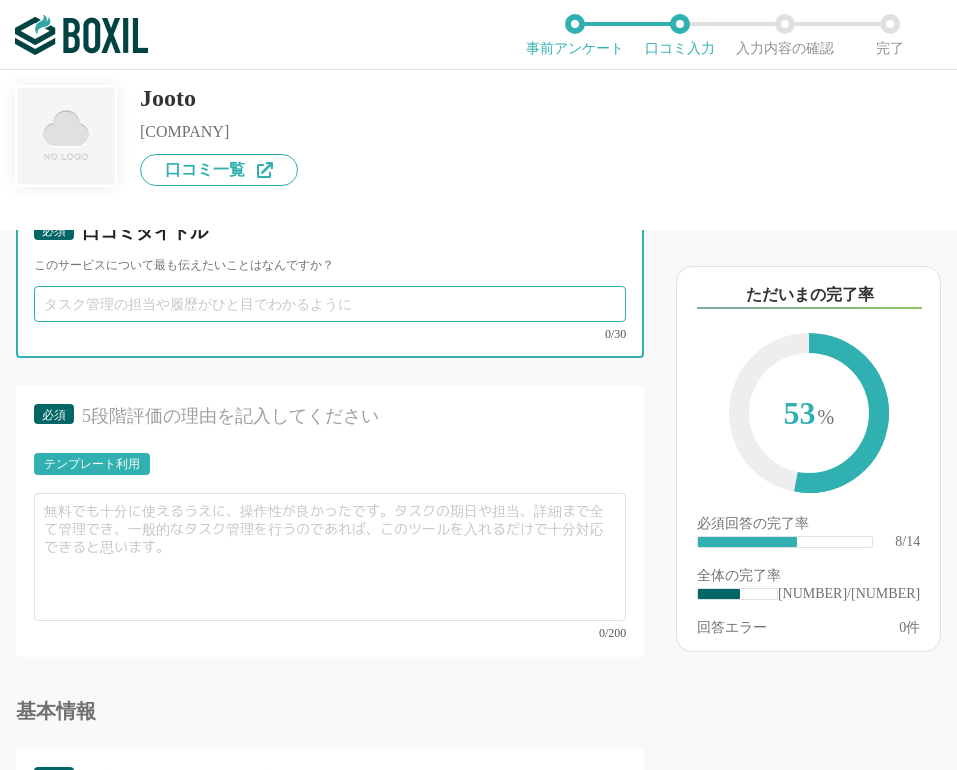 click at bounding box center [330, 304] 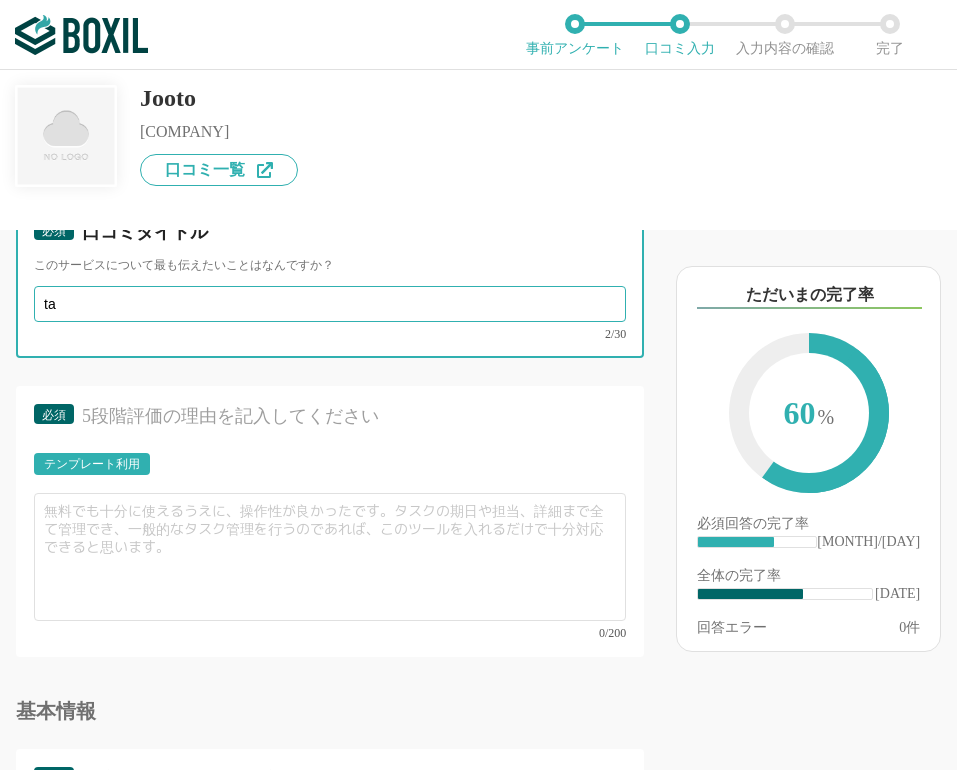 type on "t" 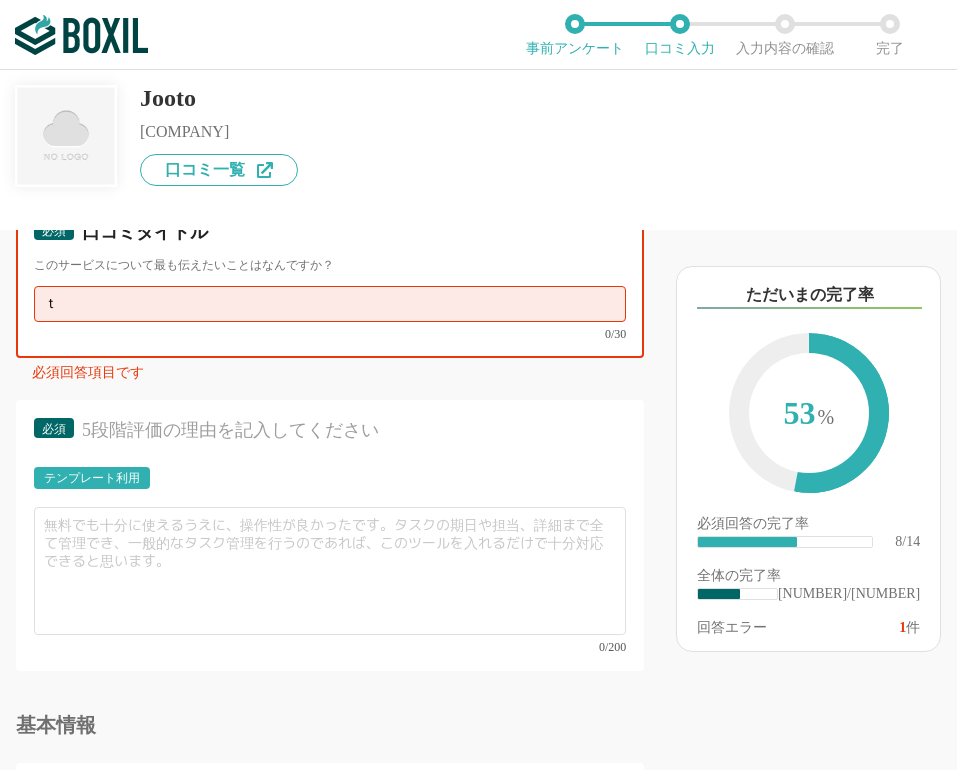 type on "た" 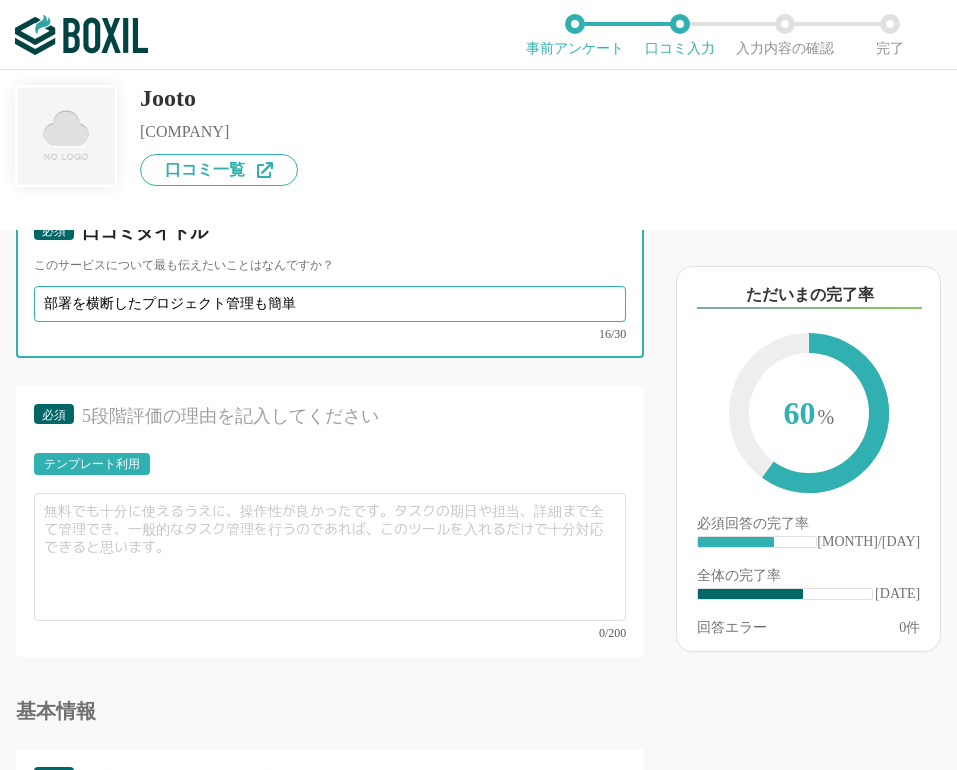 type on "部署を横断したプロジェクト管理も簡単" 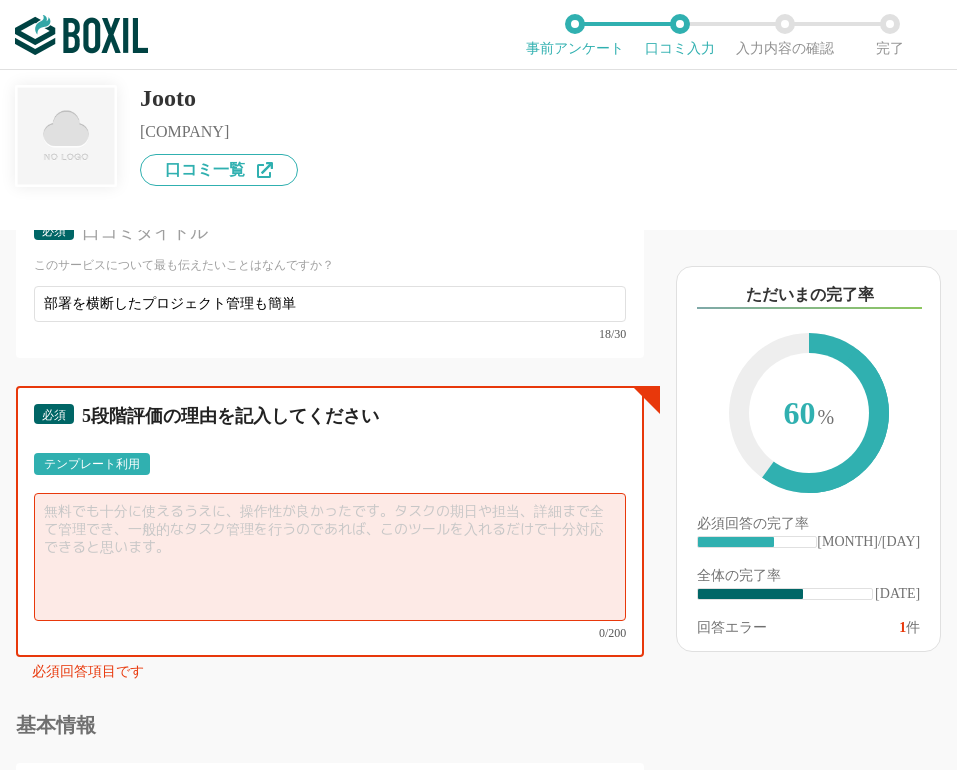 click at bounding box center (330, 557) 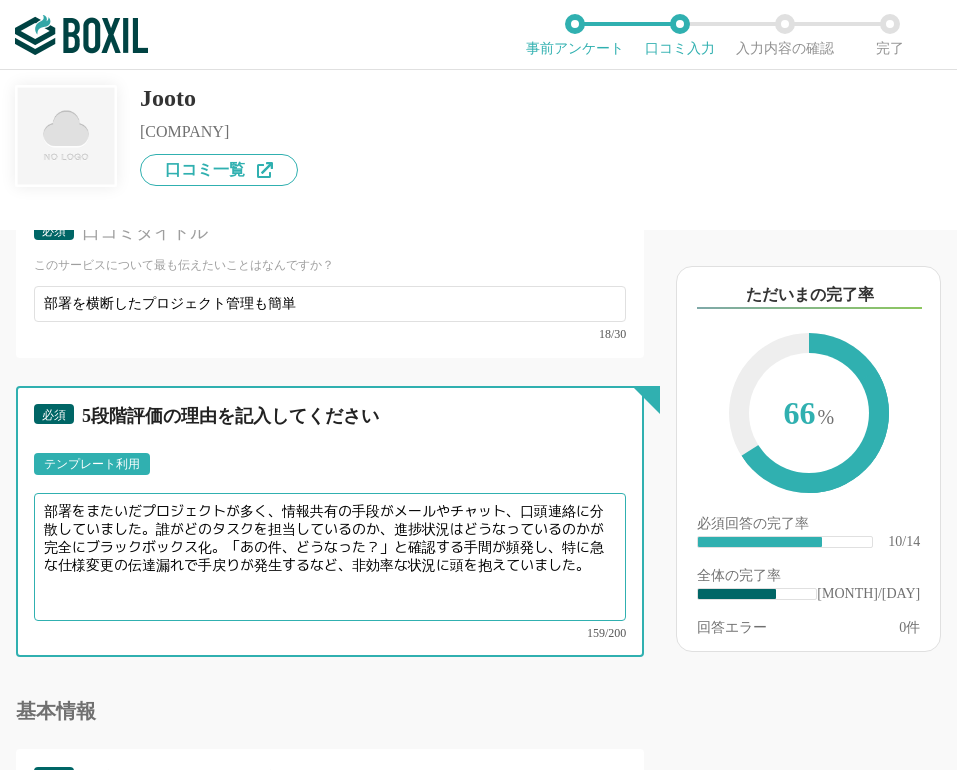 click on "部署をまたいだプロジェクトが多く、情報共有の手段がメールやチャット、口頭連絡に分散していました。誰がどのタスクを担当しているのか、進捗状況はどうなっているのかが完全にブラックボックス化。「あの件、どうなった？」と確認する手間が頻発し、特に急な仕様変更の伝達漏れで手戻りが発生するなど、非効率な状況に頭を抱えていました。" at bounding box center [330, 557] 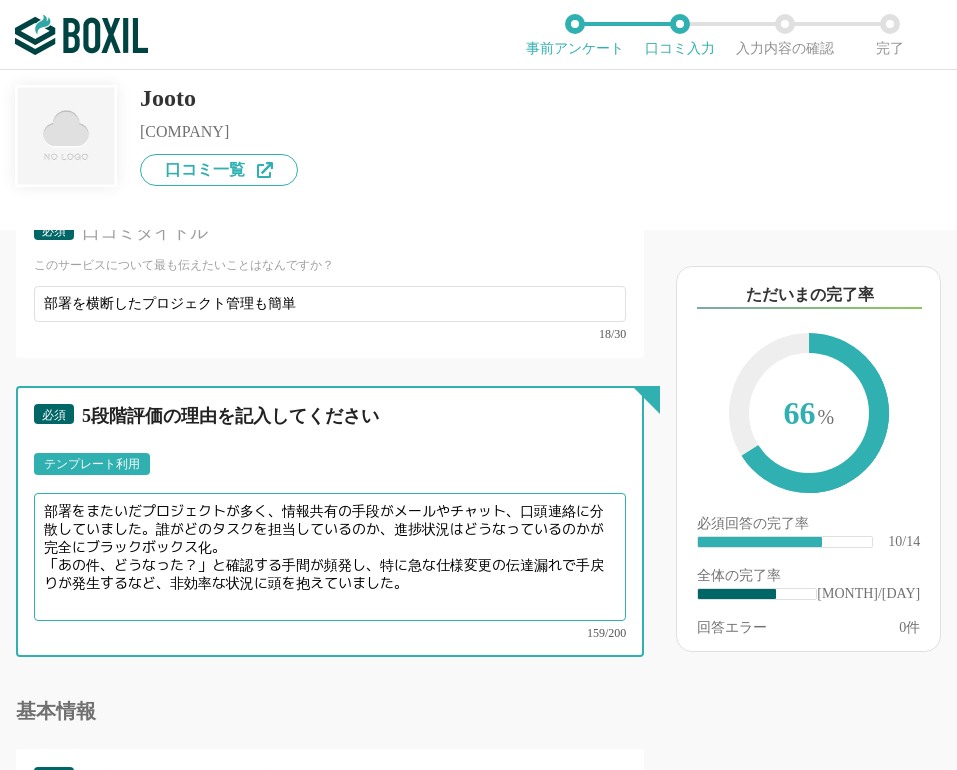 type on "部署をまたいだプロジェクトが多く、情報共有の手段がメールやチャット、口頭連絡に分散していました。誰がどのタスクを担当しているのか、進捗状況はどうなっているのかが完全にブラックボックス化。
「あの件、どうなった？」と確認する手間が頻発し、特に急な仕様変更の伝達漏れで手戻りが発生するなど、非効率な状況に頭を抱えていました。" 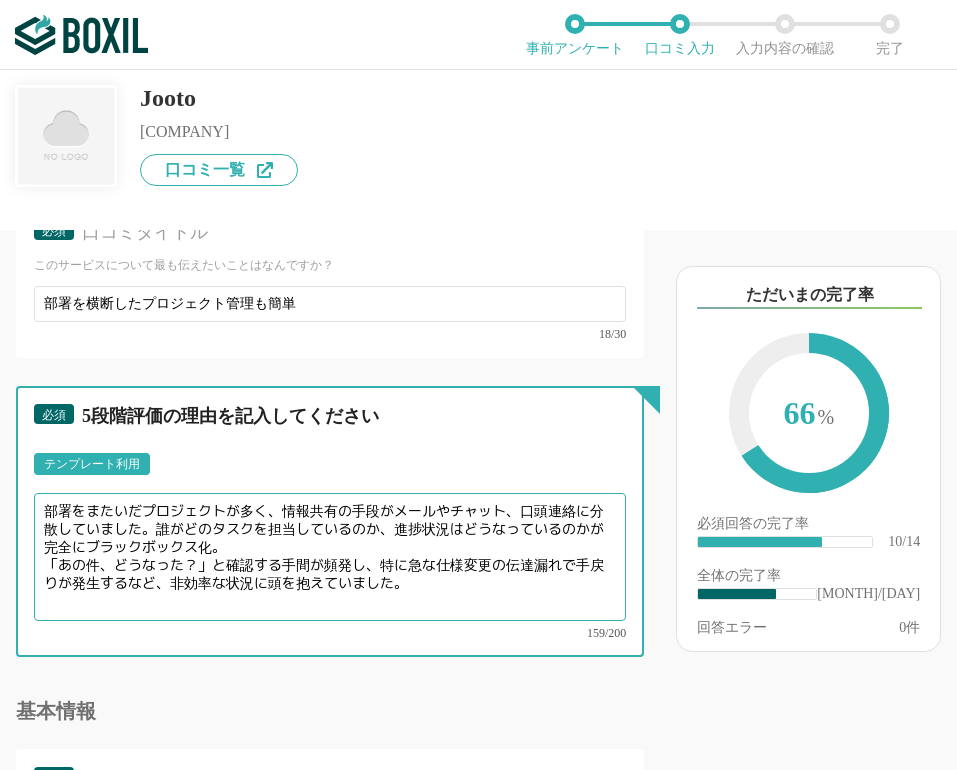 click on "部署をまたいだプロジェクトが多く、情報共有の手段がメールやチャット、口頭連絡に分散していました。誰がどのタスクを担当しているのか、進捗状況はどうなっているのかが完全にブラックボックス化。
「あの件、どうなった？」と確認する手間が頻発し、特に急な仕様変更の伝達漏れで手戻りが発生するなど、非効率な状況に頭を抱えていました。" at bounding box center (330, 557) 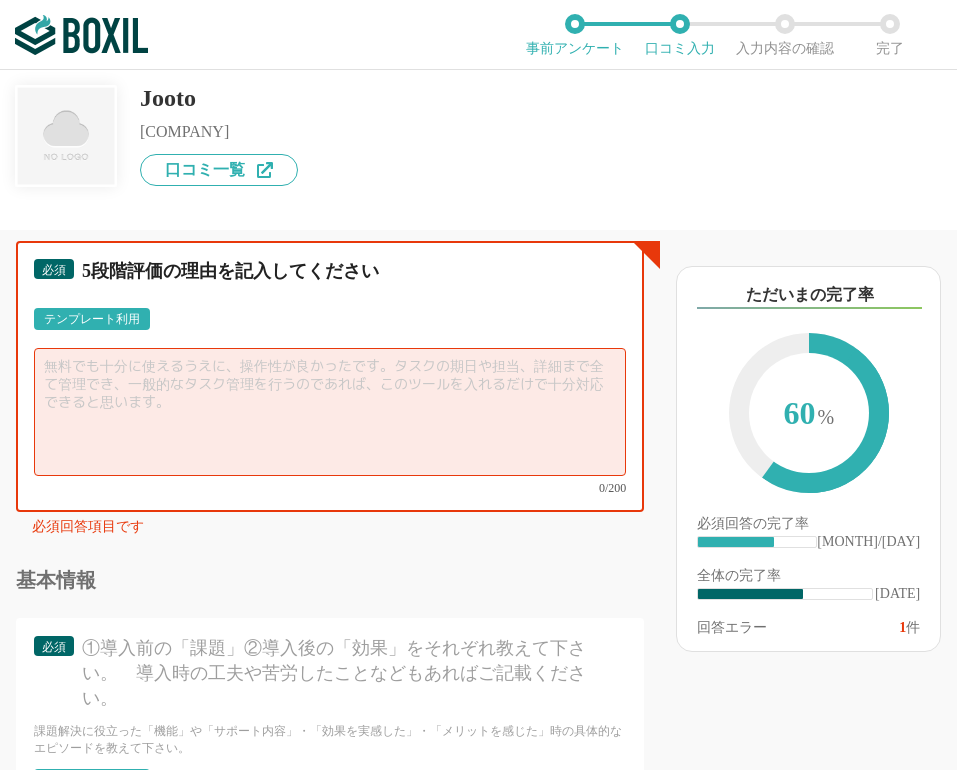 scroll, scrollTop: 2200, scrollLeft: 0, axis: vertical 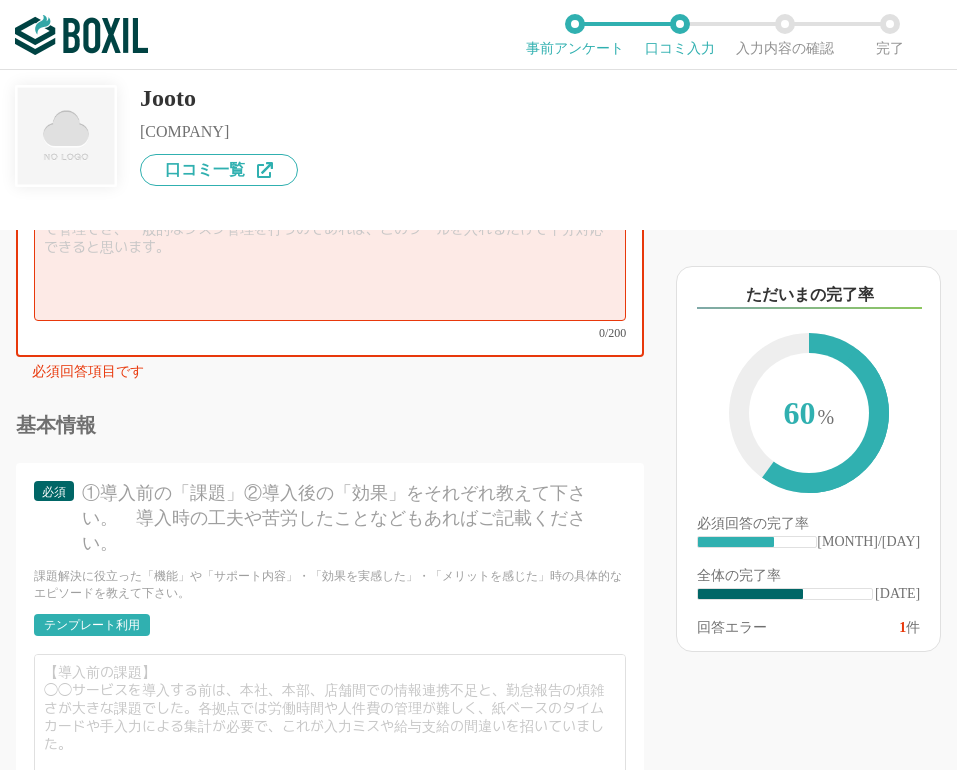 type 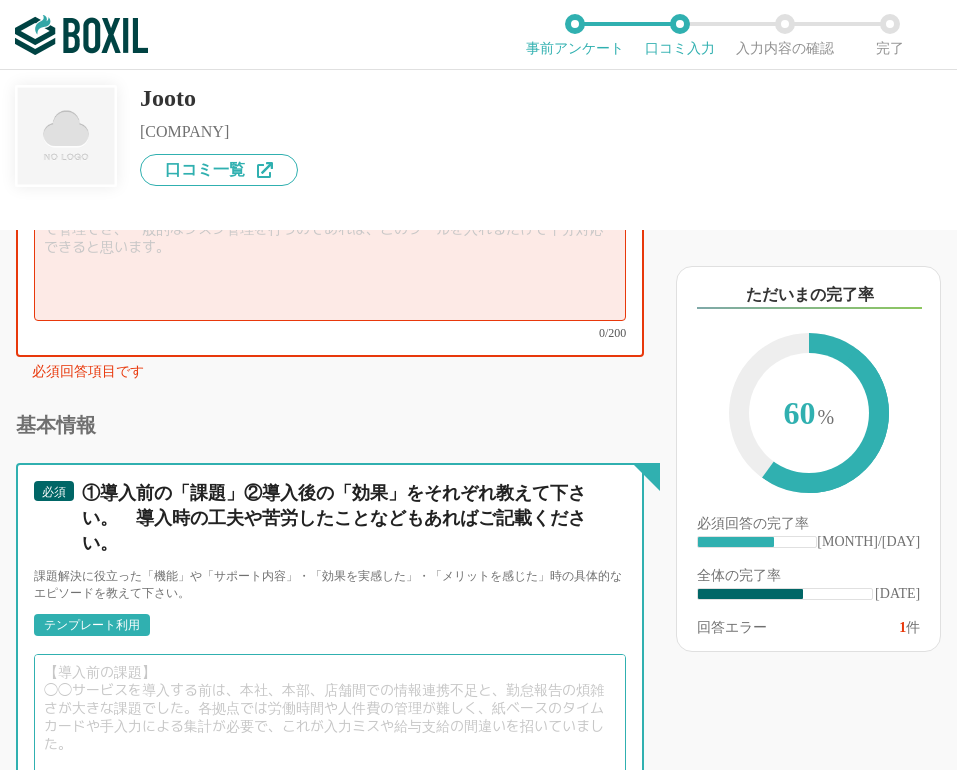 click at bounding box center [330, 718] 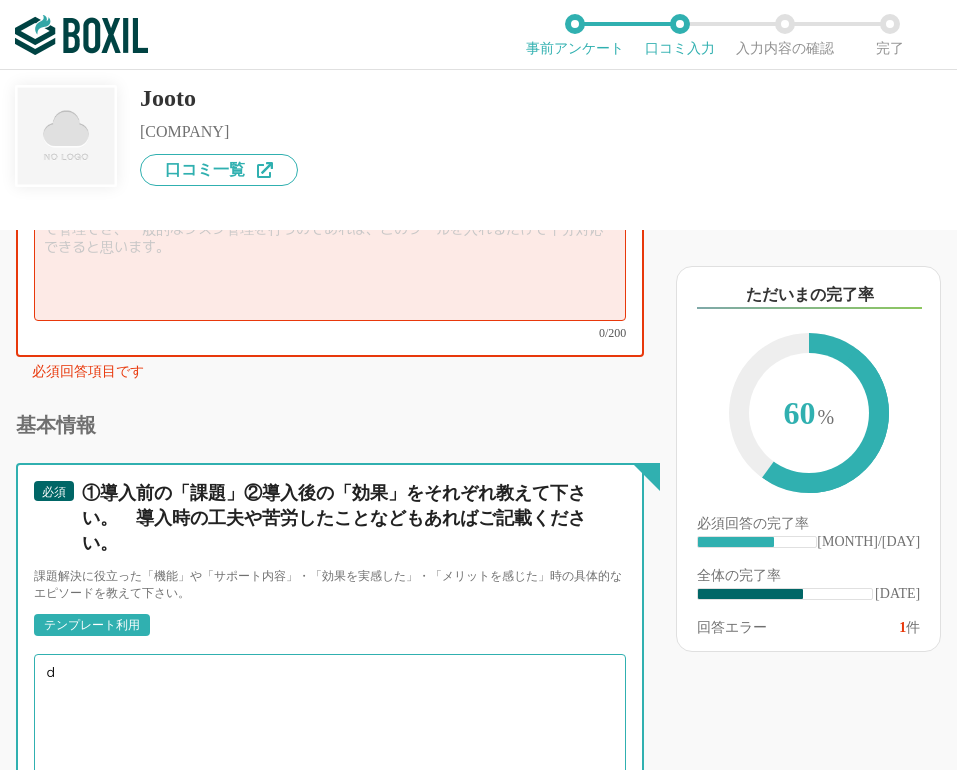 scroll, scrollTop: 0, scrollLeft: 0, axis: both 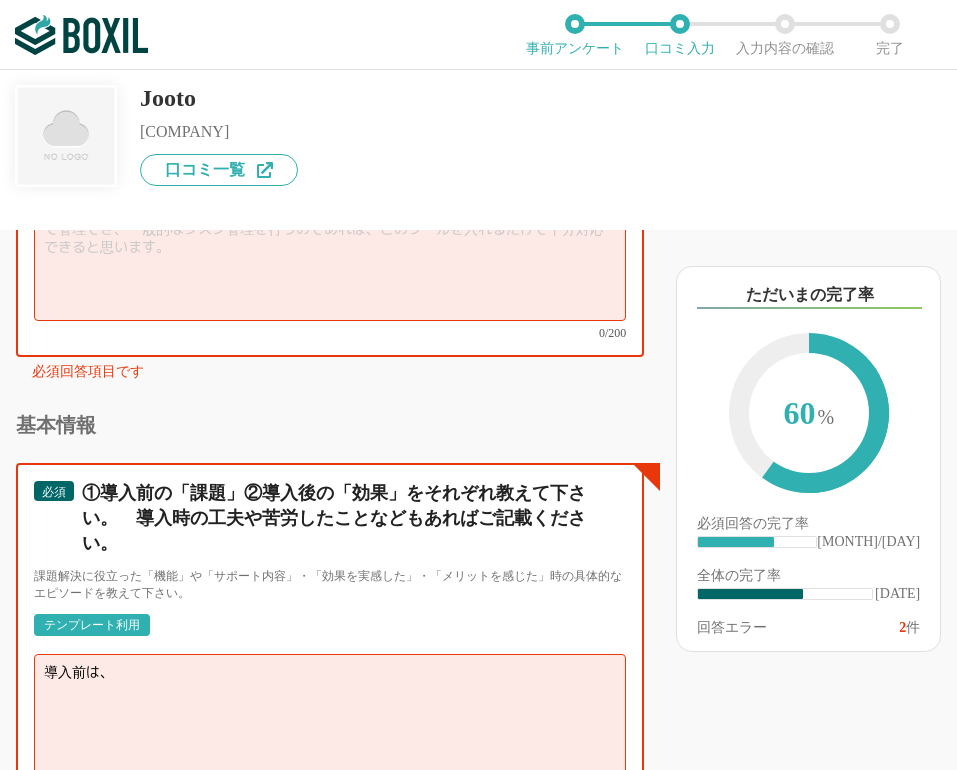 paste on "部署をまたいだプロジェクトが多く、情報共有の手段がメールやチャット、口頭連絡に分散していました。誰がどのタスクを担当しているのか、進捗状況はどうなっているのかが完全にブラックボックス化。
「あの件、どうなった？」と確認する手間が頻発し、特に急な仕様変更の伝達漏れで手戻りが発生するなど、非効率な状況に頭を抱えていました。" 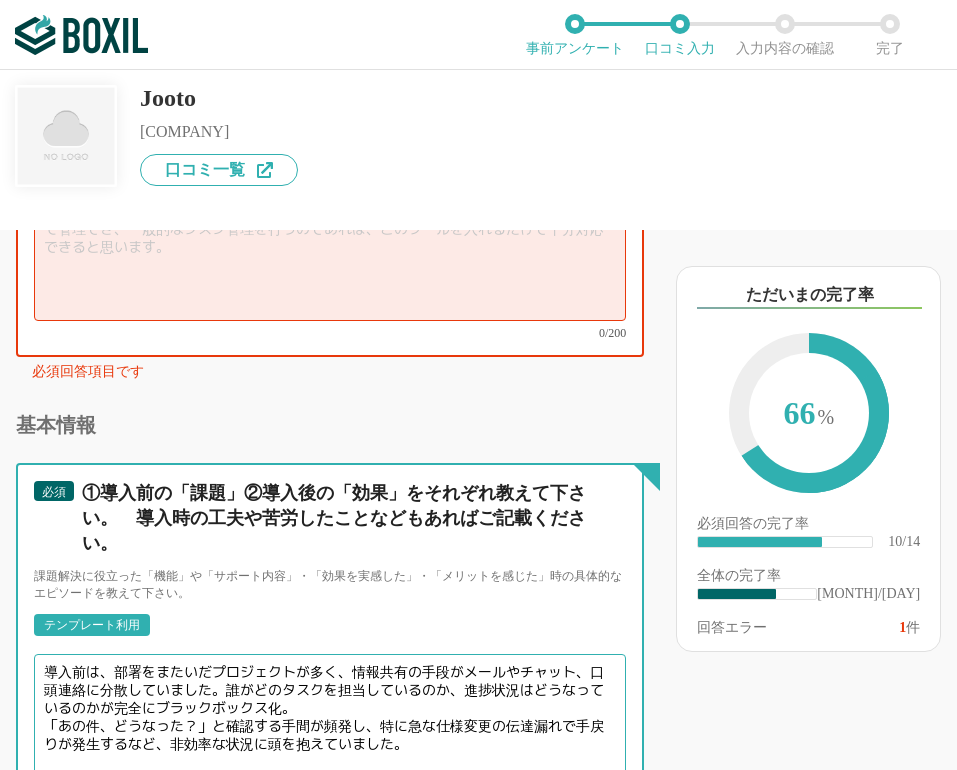 drag, startPoint x: 116, startPoint y: 648, endPoint x: 240, endPoint y: 657, distance: 124.32619 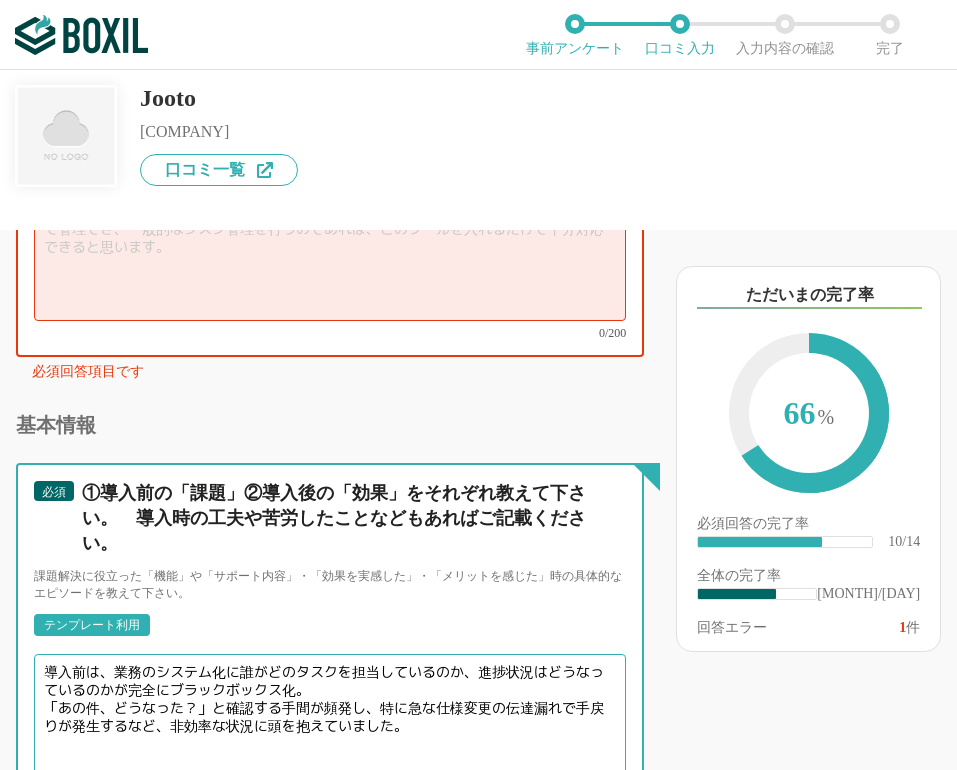 drag, startPoint x: 436, startPoint y: 696, endPoint x: 115, endPoint y: 648, distance: 324.56894 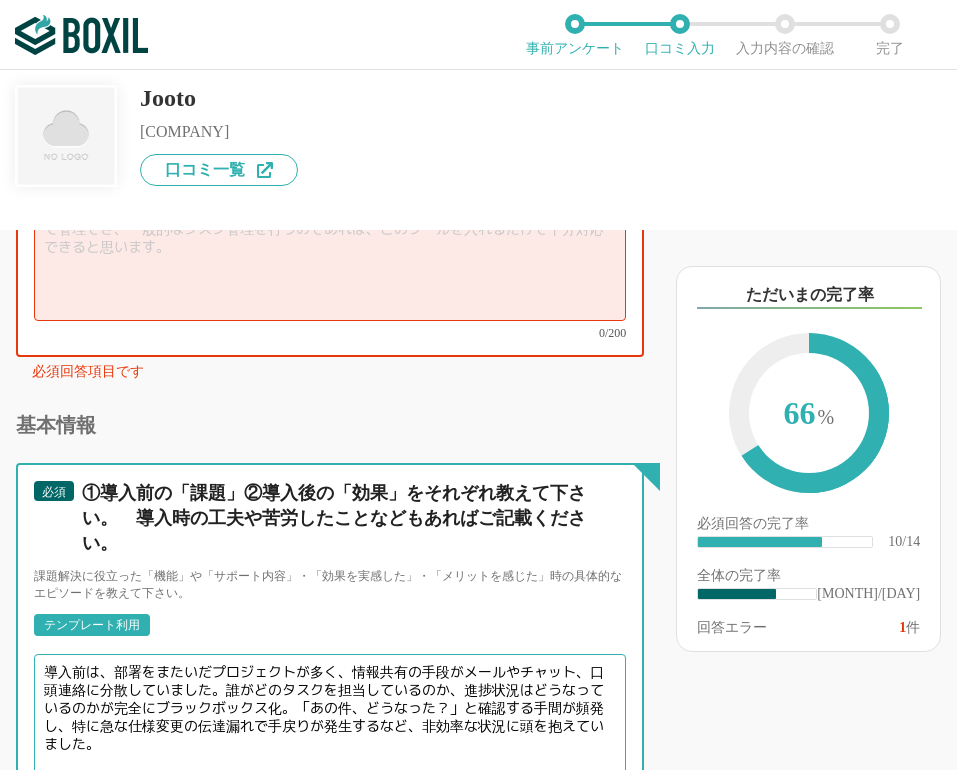 click on "導入前は、部署をまたいだプロジェクトが多く、情報共有の手段がメールやチャット、口頭連絡に分散していました。誰がどのタスクを担当しているのか、進捗状況はどうなっているのかが完全にブラックボックス化。「あの件、どうなった？」と確認する手間が頻発し、特に急な仕様変更の伝達漏れで手戻りが発生するなど、非効率な状況に頭を抱えていました。" at bounding box center [330, 718] 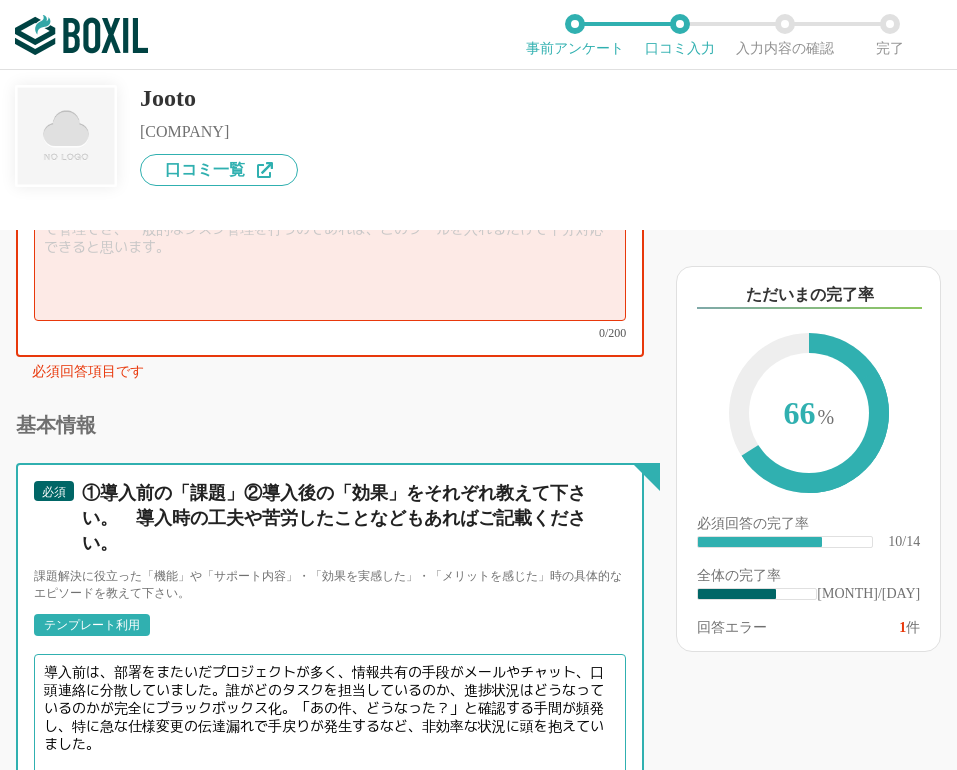 drag, startPoint x: 126, startPoint y: 647, endPoint x: 13, endPoint y: 643, distance: 113.07078 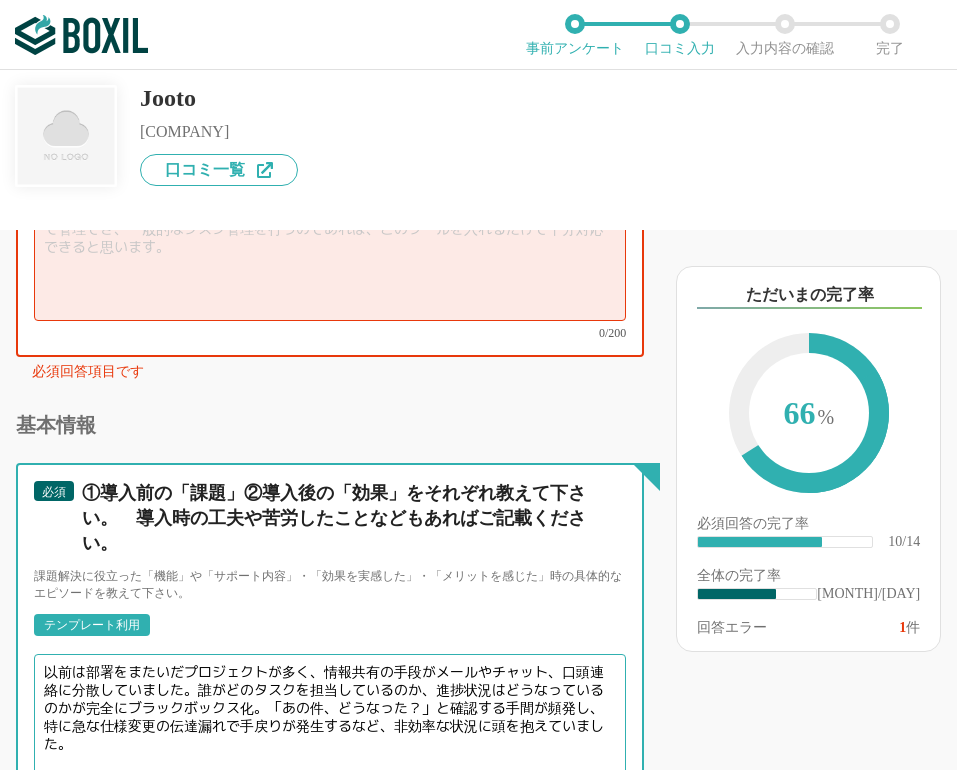 drag, startPoint x: 189, startPoint y: 648, endPoint x: 331, endPoint y: 645, distance: 142.0317 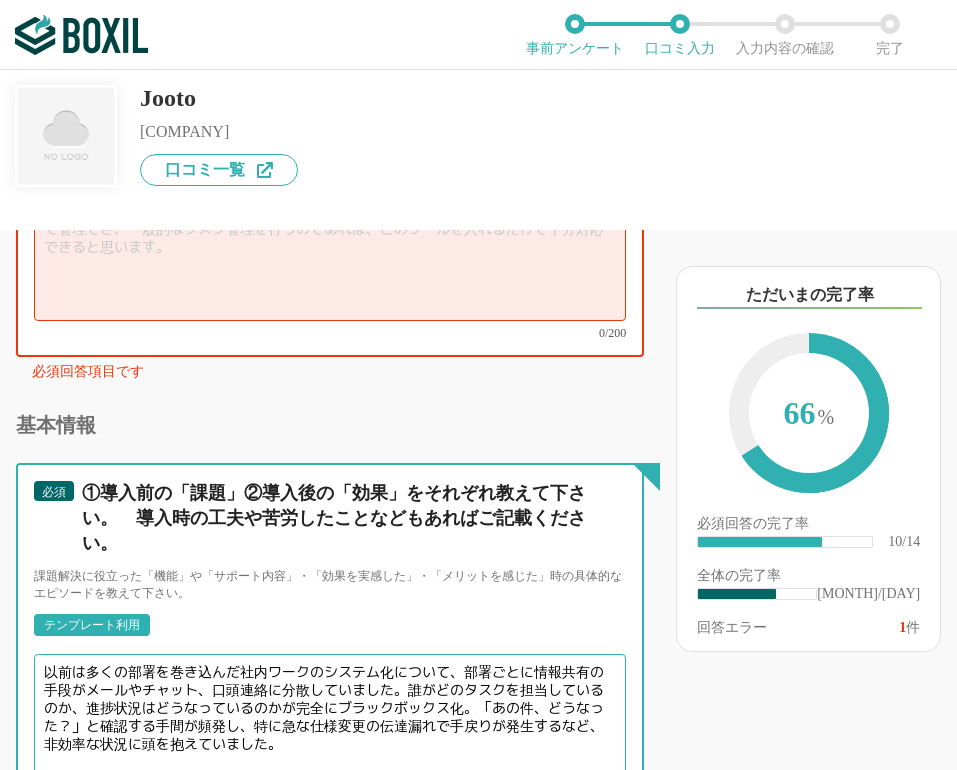 click on "以前は多くの部署を巻き込んだ社内ワークのシステム化について、部署ごとに情報共有の手段がメールやチャット、口頭連絡に分散していました。誰がどのタスクを担当しているのか、進捗状況はどうなっているのかが完全にブラックボックス化。「あの件、どうなった？」と確認する手間が頻発し、特に急な仕様変更の伝達漏れで手戻りが発生するなど、非効率な状況に頭を抱えていました。" at bounding box center [330, 718] 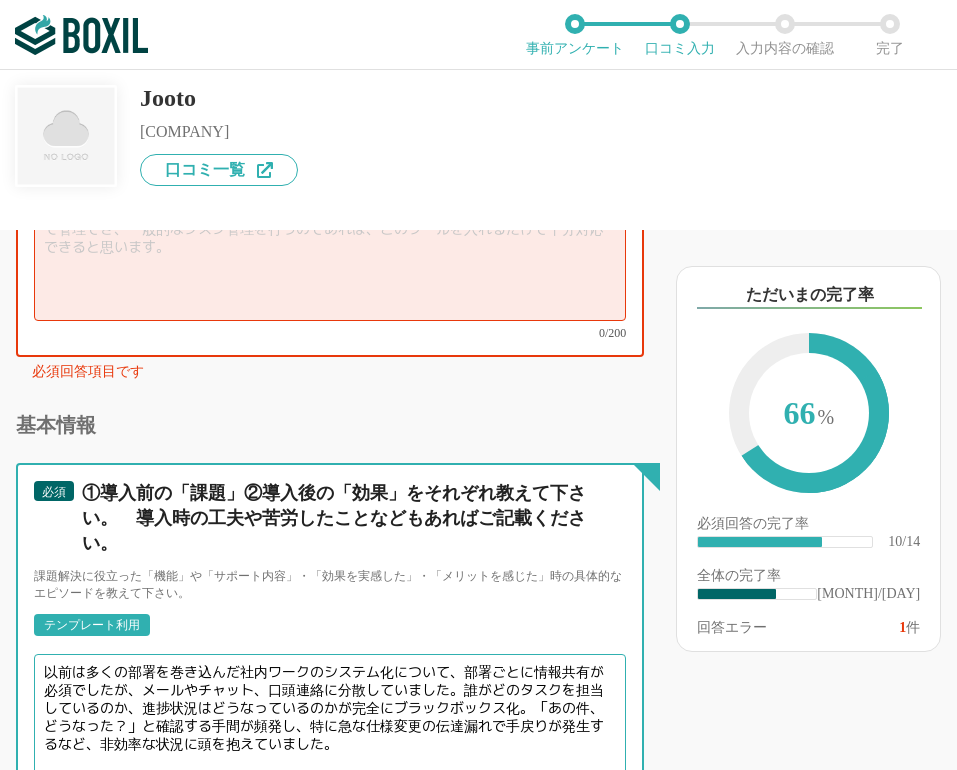 click on "以前は多くの部署を巻き込んだ社内ワークのシステム化について、部署ごとに情報共有が必須でしたが、メールやチャット、口頭連絡に分散していました。誰がどのタスクを担当しているのか、進捗状況はどうなっているのかが完全にブラックボックス化。「あの件、どうなった？」と確認する手間が頻発し、特に急な仕様変更の伝達漏れで手戻りが発生するなど、非効率な状況に頭を抱えていました。" at bounding box center (330, 718) 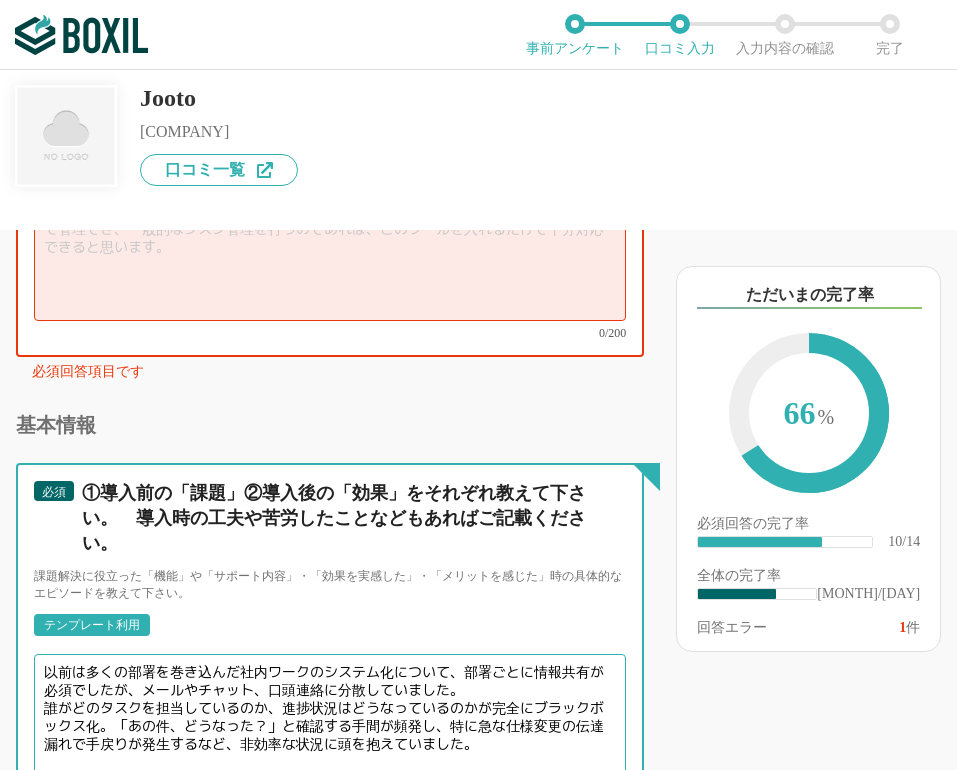 drag, startPoint x: 511, startPoint y: 703, endPoint x: 117, endPoint y: 690, distance: 394.21442 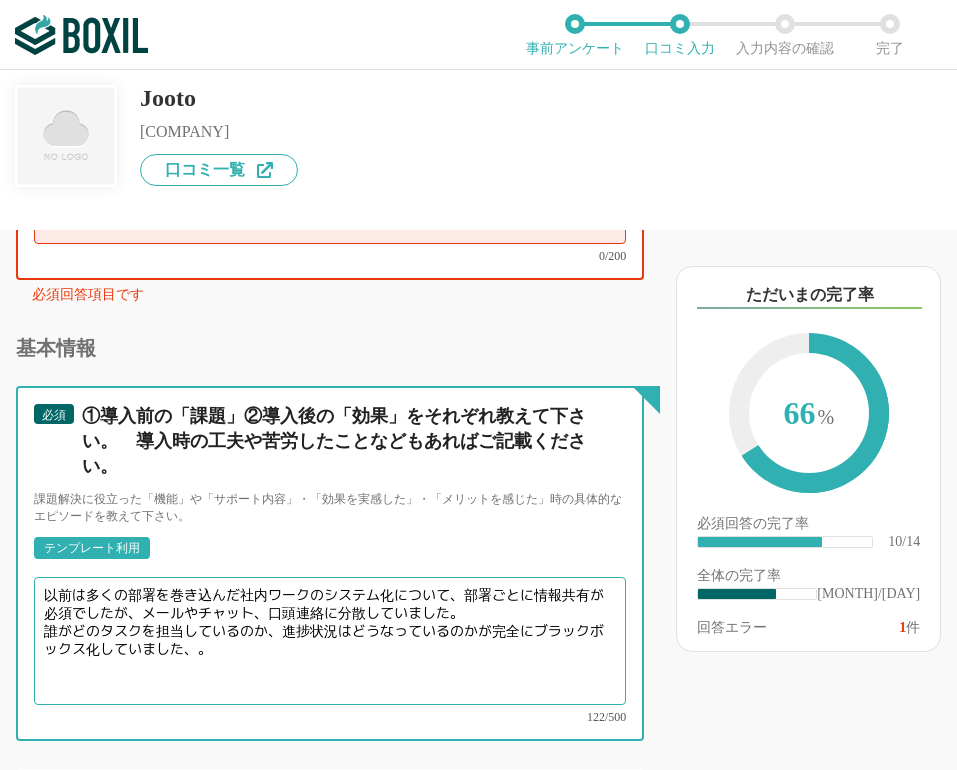 scroll, scrollTop: 2300, scrollLeft: 0, axis: vertical 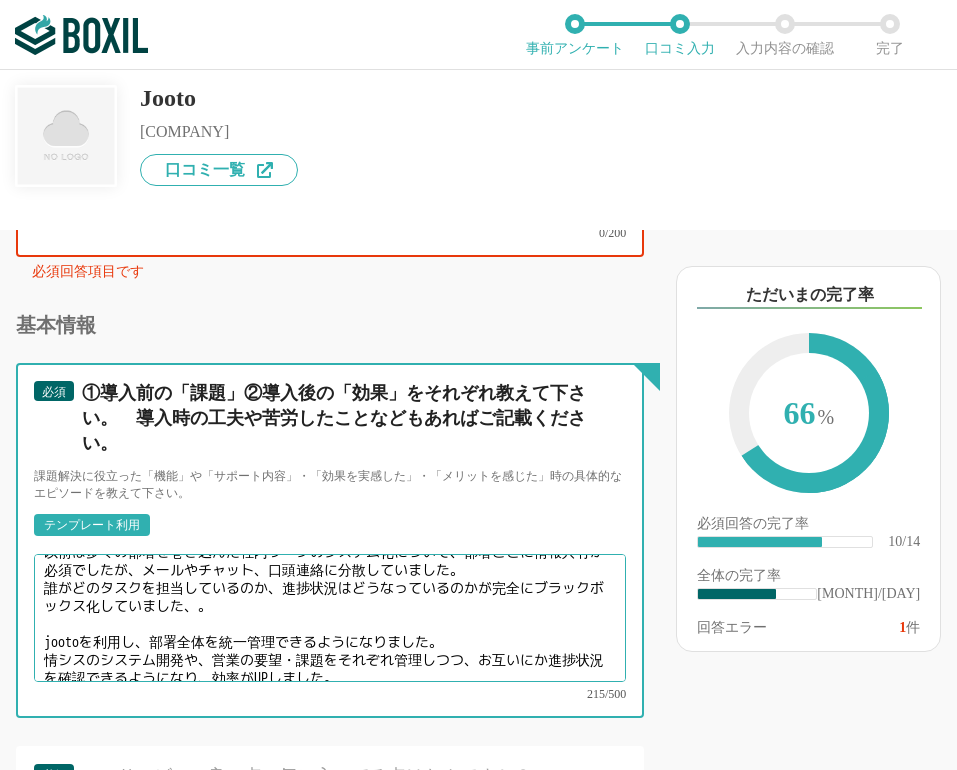 type on "以前は多くの部署を巻き込んだ社内ワークのシステム化について、部署ごとに情報共有が必須でしたが、メールやチャット、口頭連絡に分散していました。
誰がどのタスクを担当しているのか、進捗状況はどうなっているのかが完全にブラックボックス化していました、。
jootoを利用し、部署全体を統一管理できるようになりました。
情シスのシステム開発や、営業の要望・課題をそれぞれ管理しつつ、お互いにか進捗状況を確認できるようになり、効率がUPしました。" 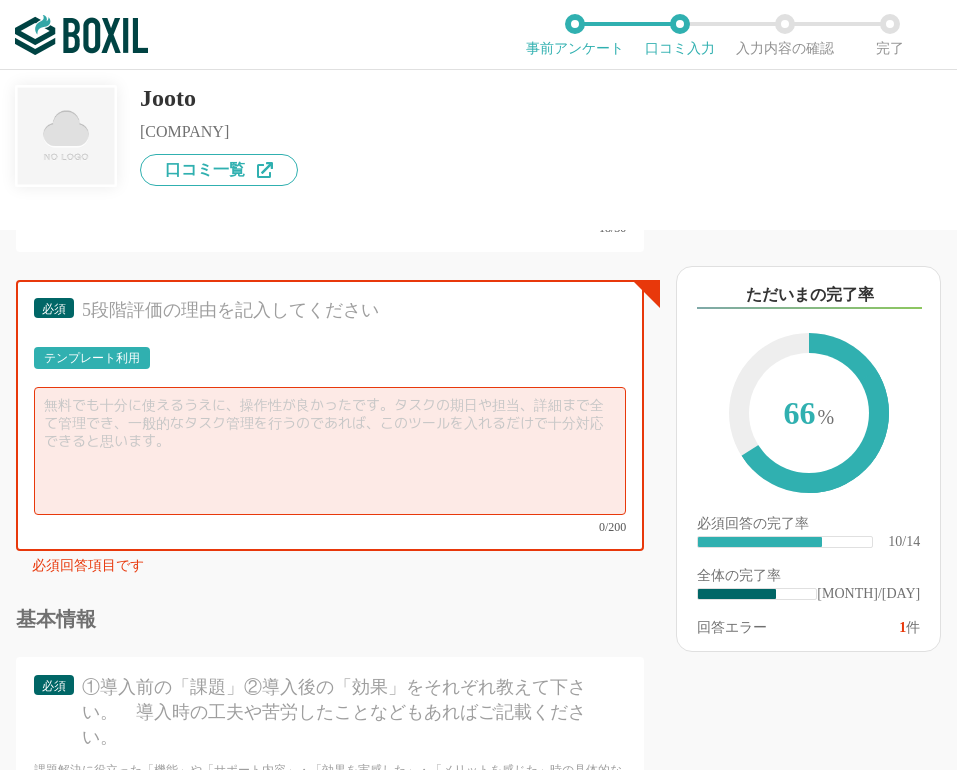 scroll, scrollTop: 1806, scrollLeft: 0, axis: vertical 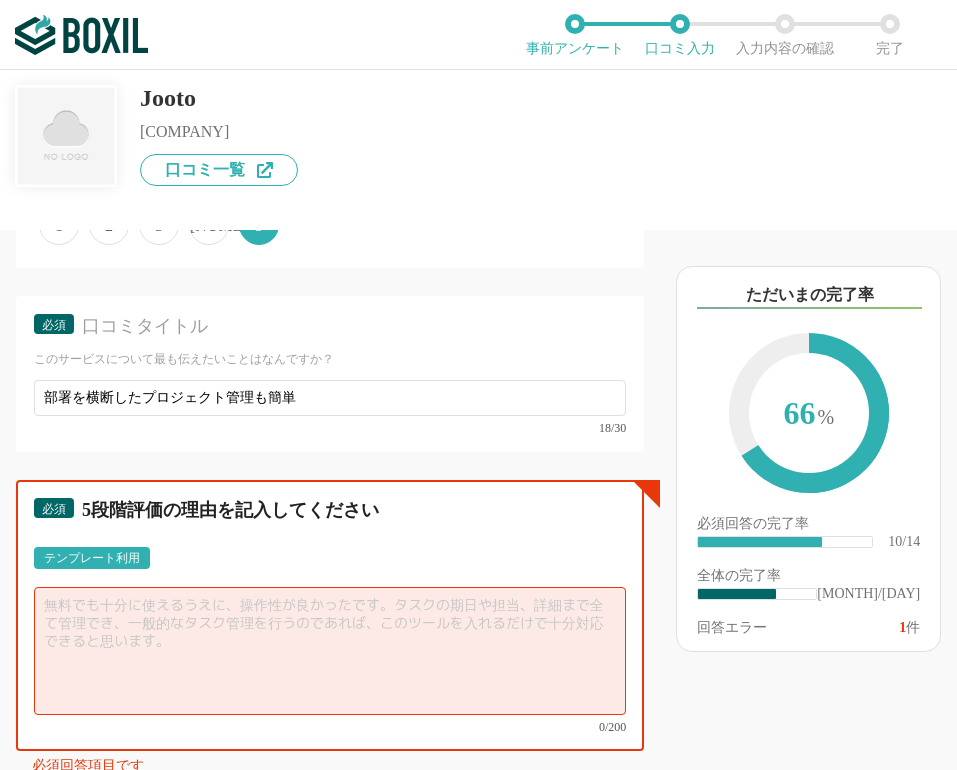 click at bounding box center [330, 651] 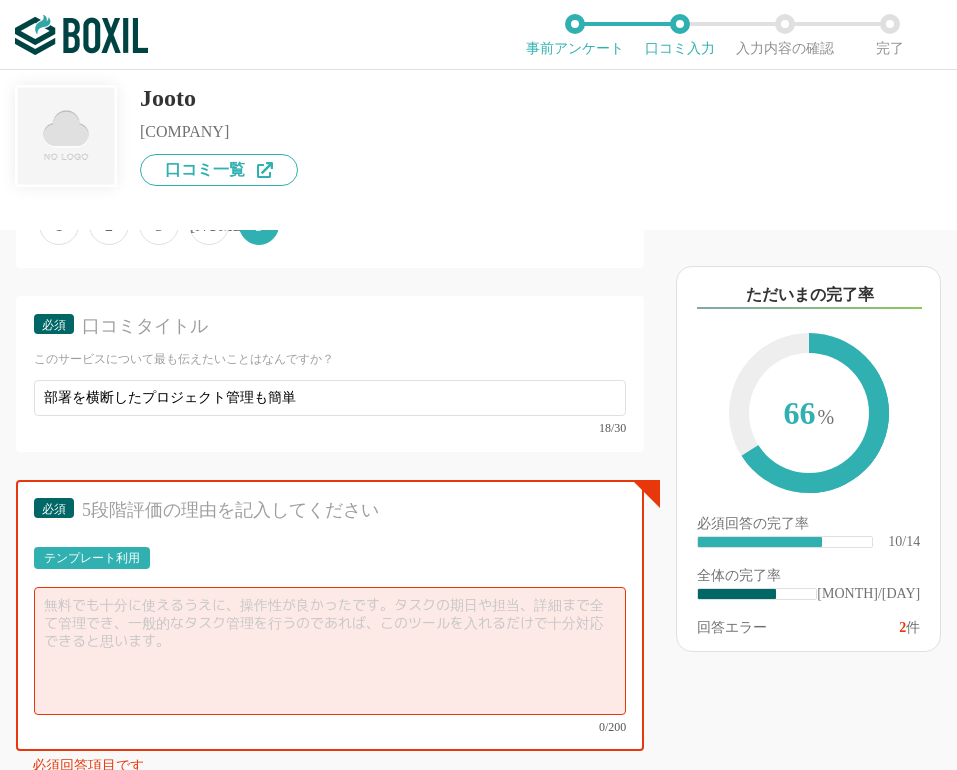 click on "Jooto" at bounding box center [219, 98] 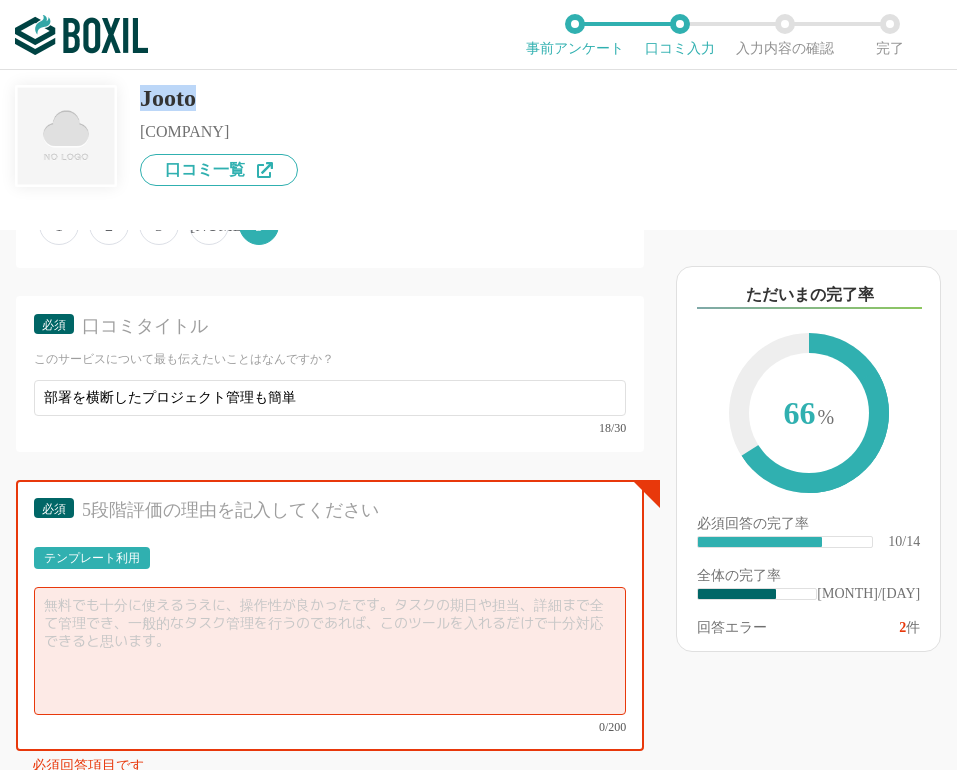 copy on "Jooto" 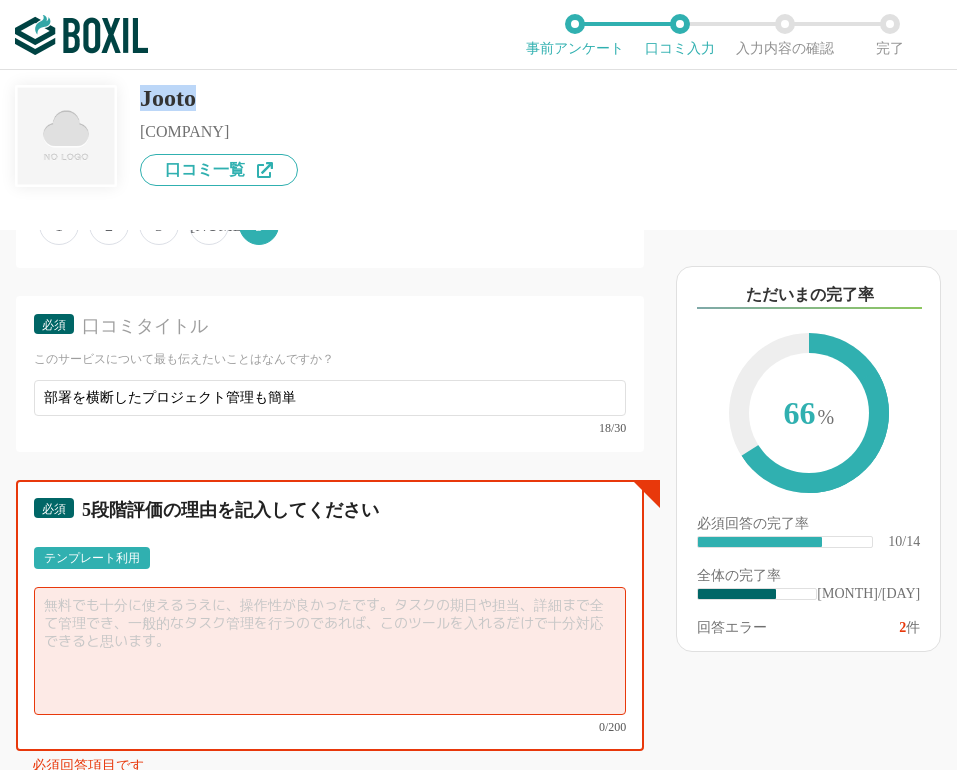 click at bounding box center (330, 651) 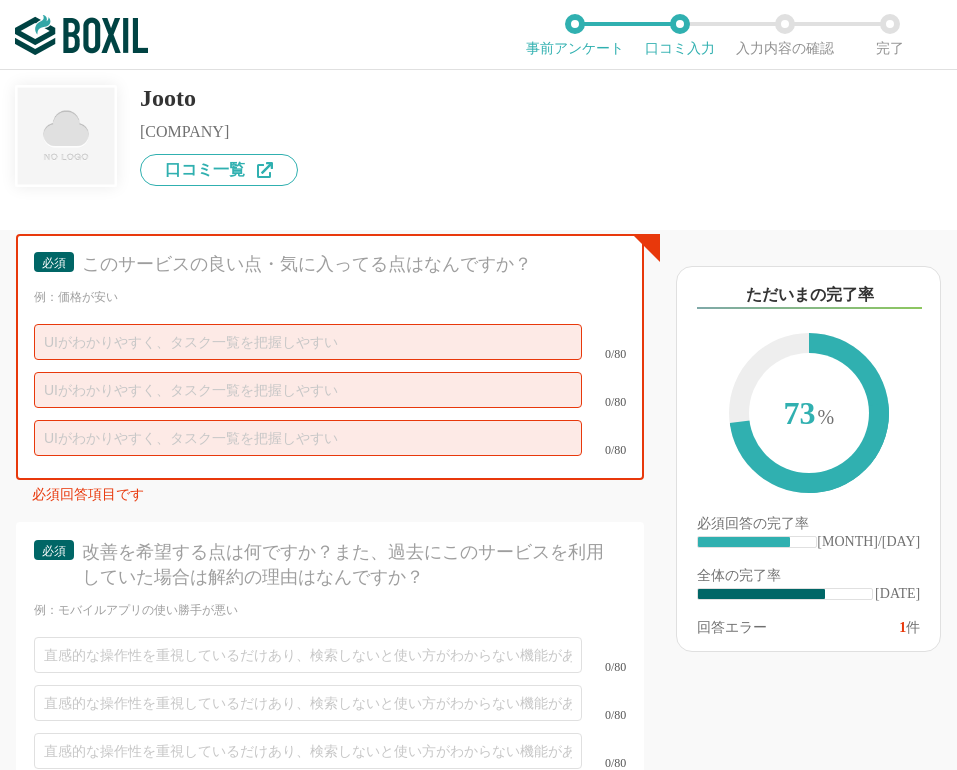 scroll, scrollTop: 2806, scrollLeft: 0, axis: vertical 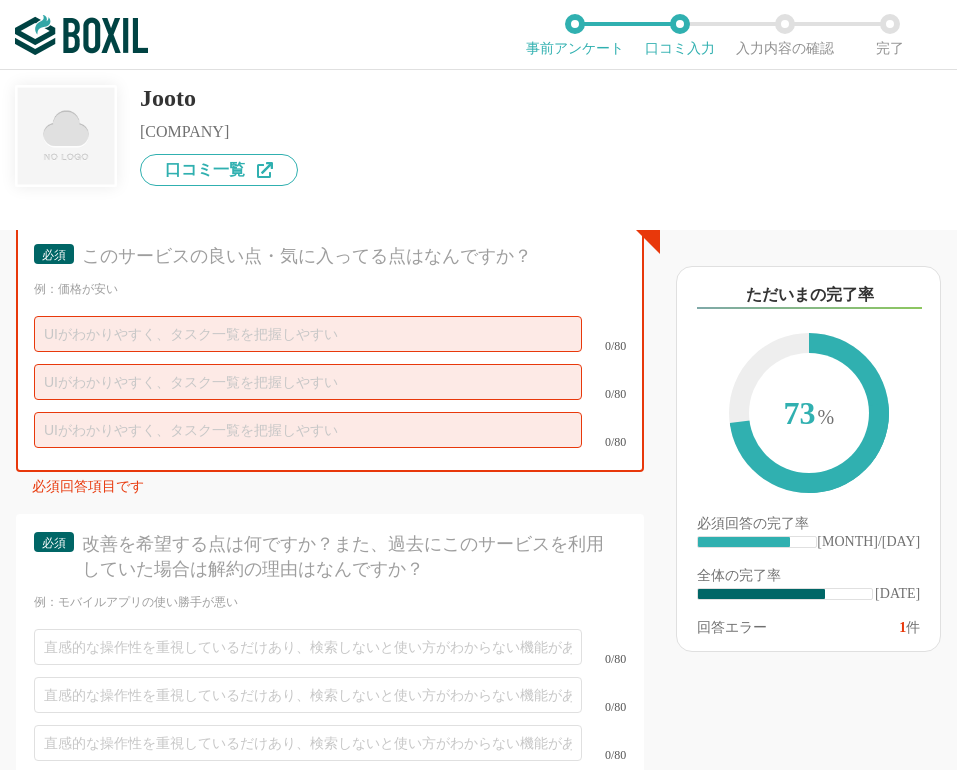 type on "システム開発におけるプロジェクト管理ができるツールです。
ユーザー権限で管理者と作業者で区別でき、便利です。
カンバン形式でタスクの状態も直感的に操作できて非常に使いやすいと思いました。" 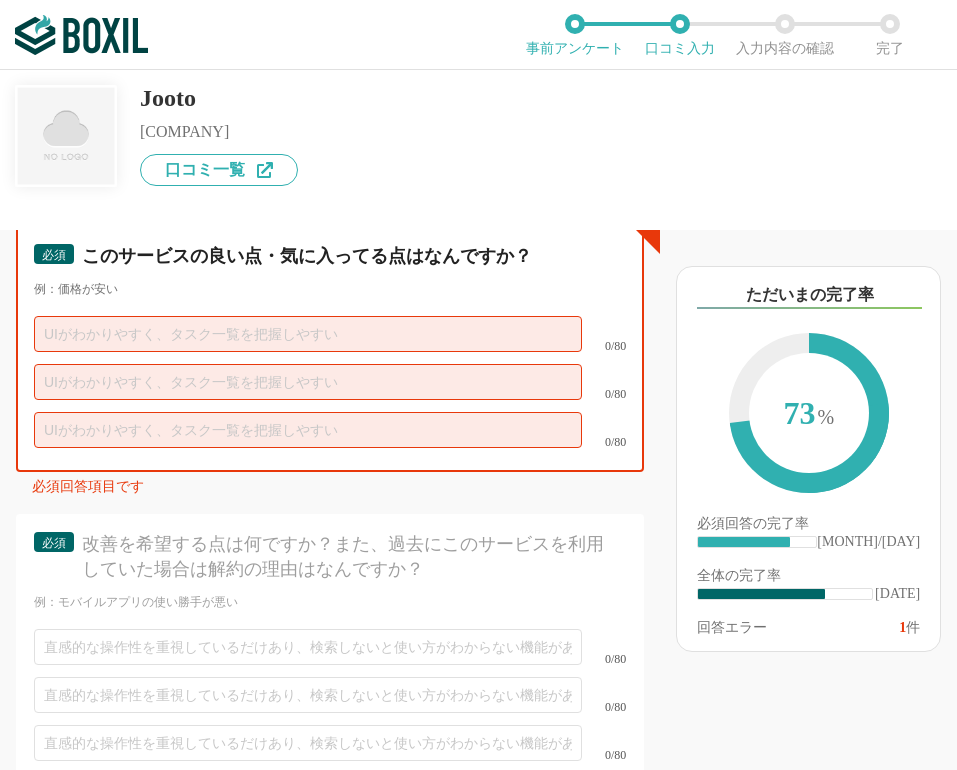click at bounding box center [308, 334] 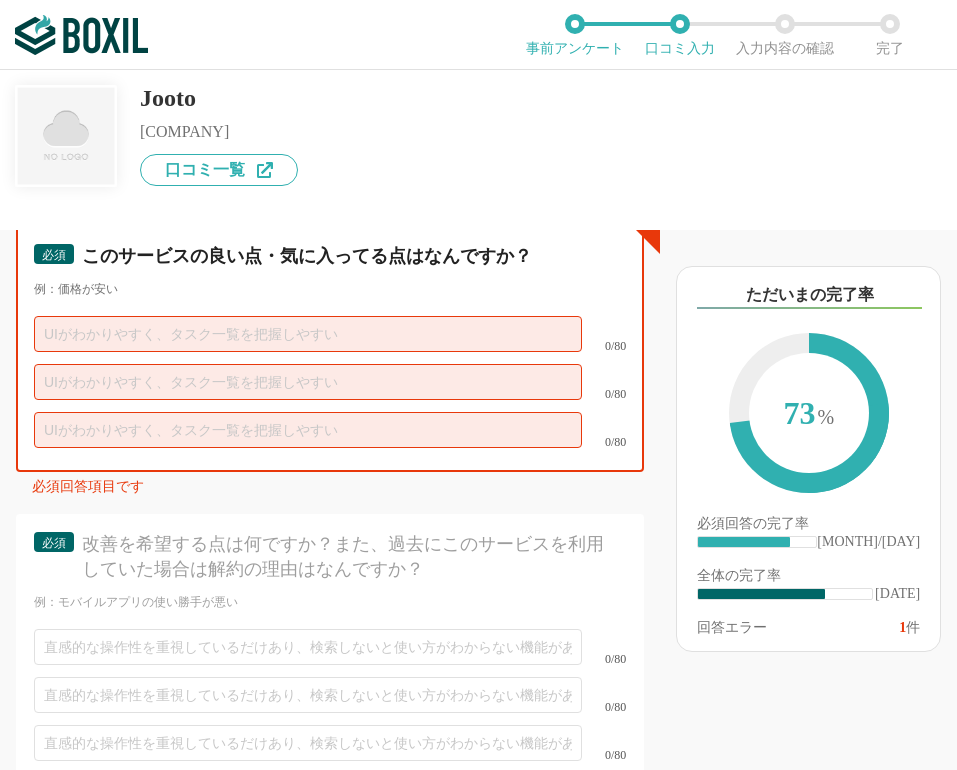 scroll, scrollTop: 2706, scrollLeft: 0, axis: vertical 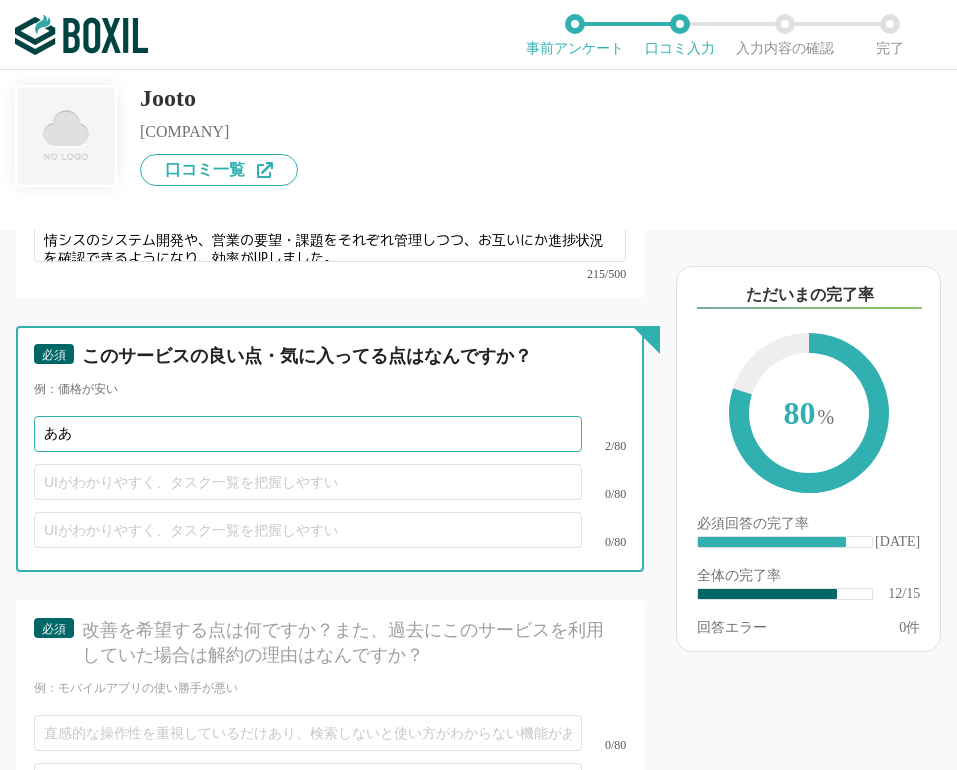 type on "あ" 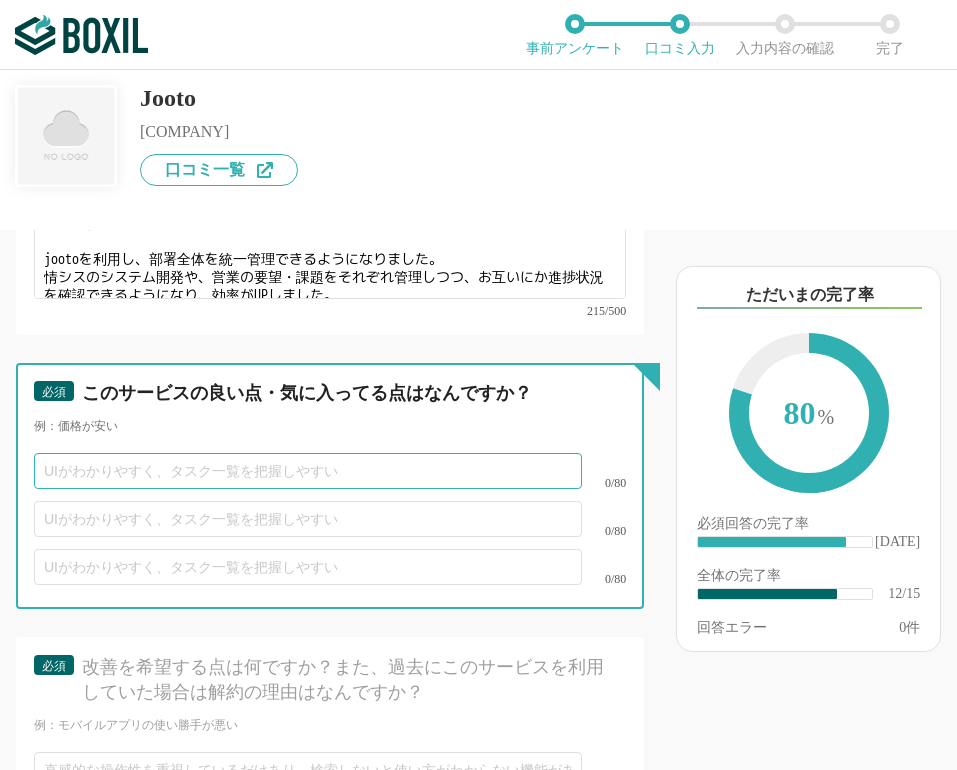 scroll, scrollTop: 2706, scrollLeft: 0, axis: vertical 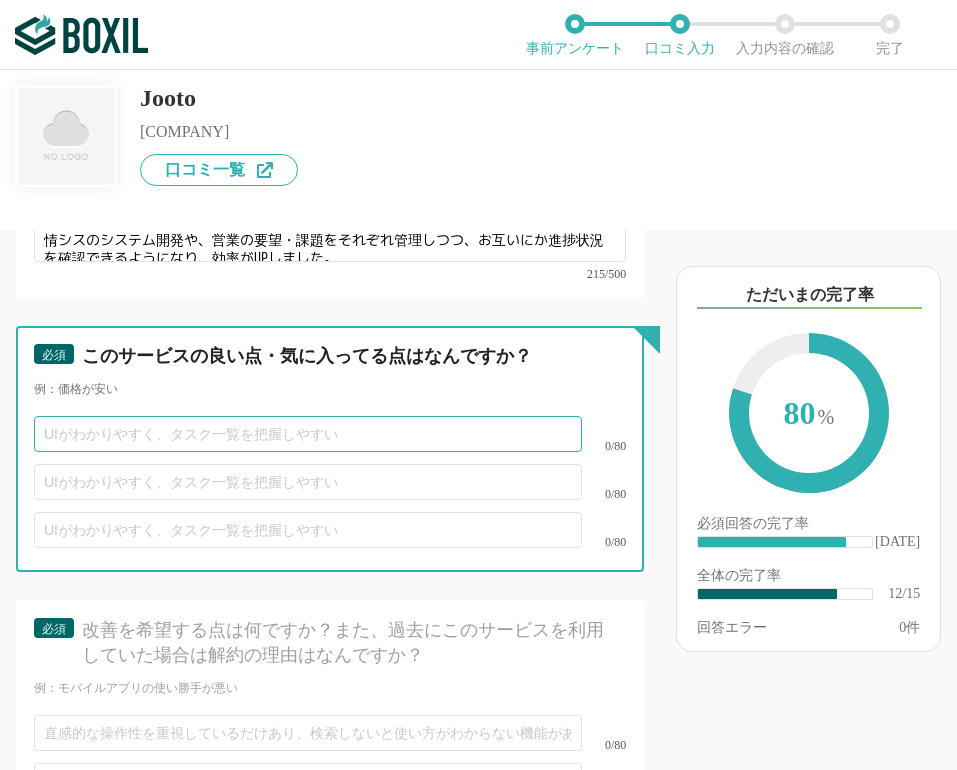 click at bounding box center [308, 434] 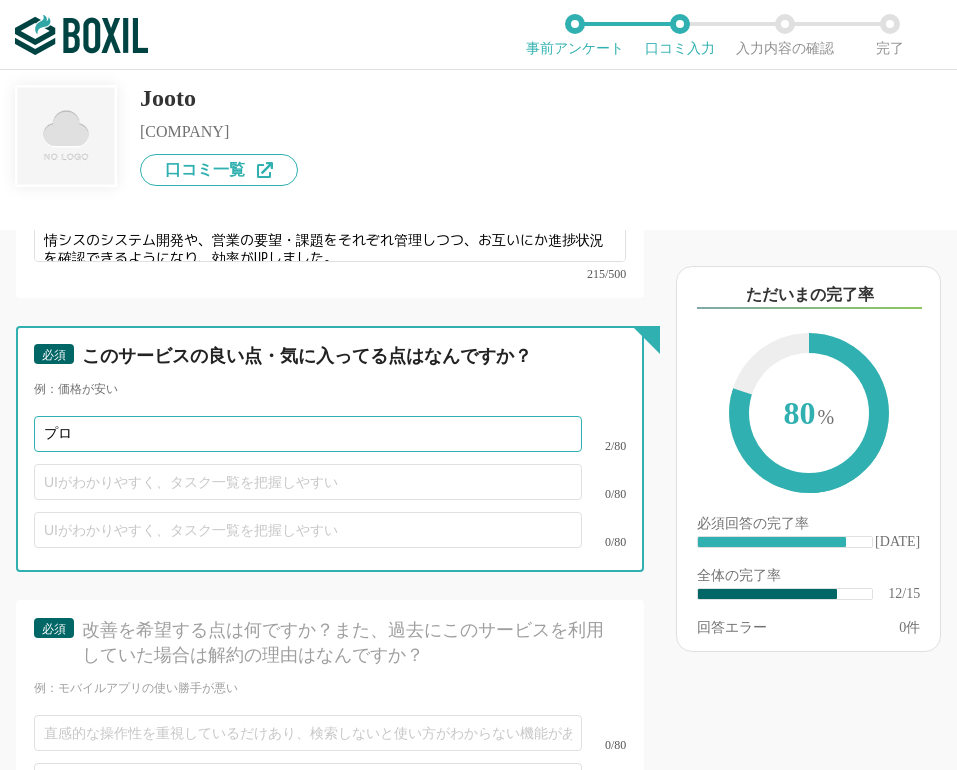 type on "プ" 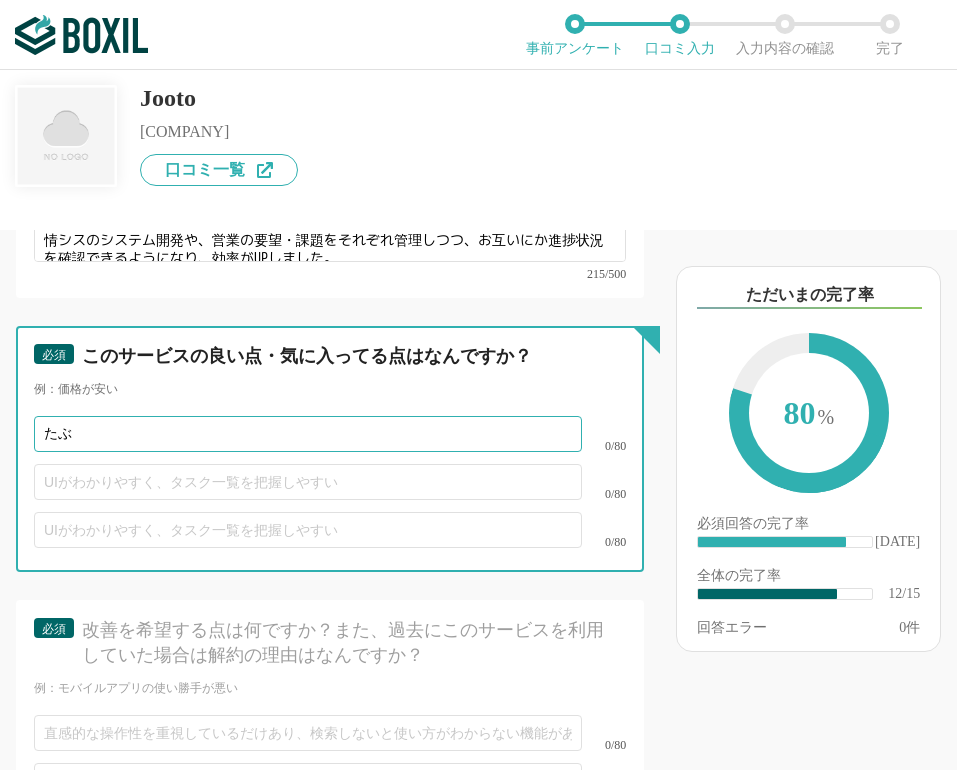 type on "た" 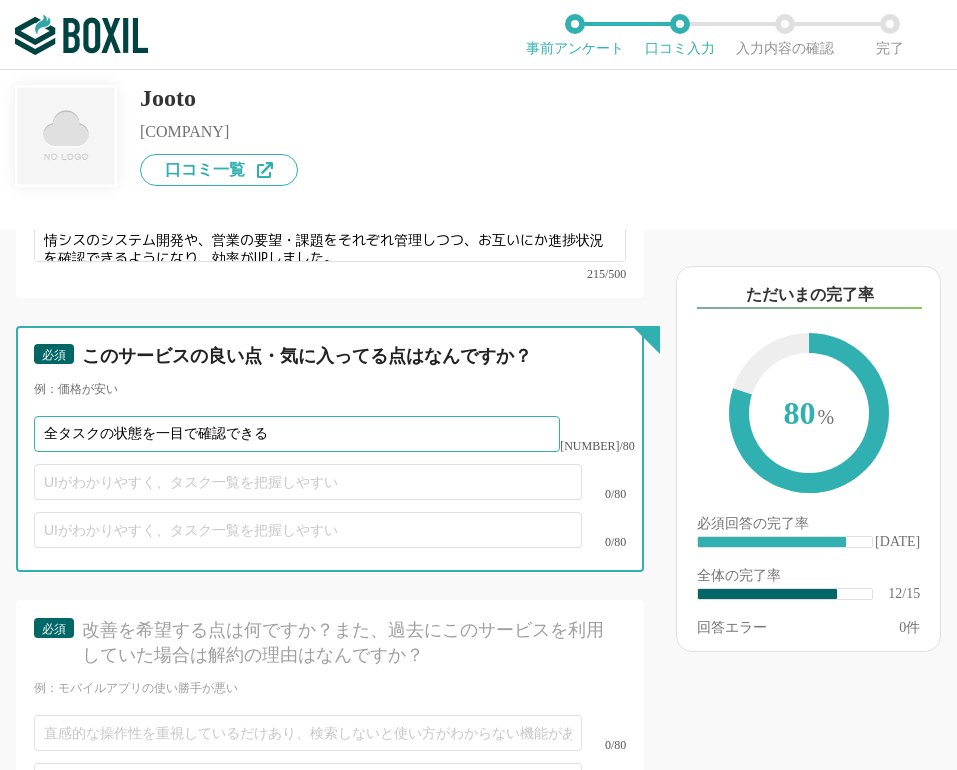 type on "全タスクの状態を一目で確認できる" 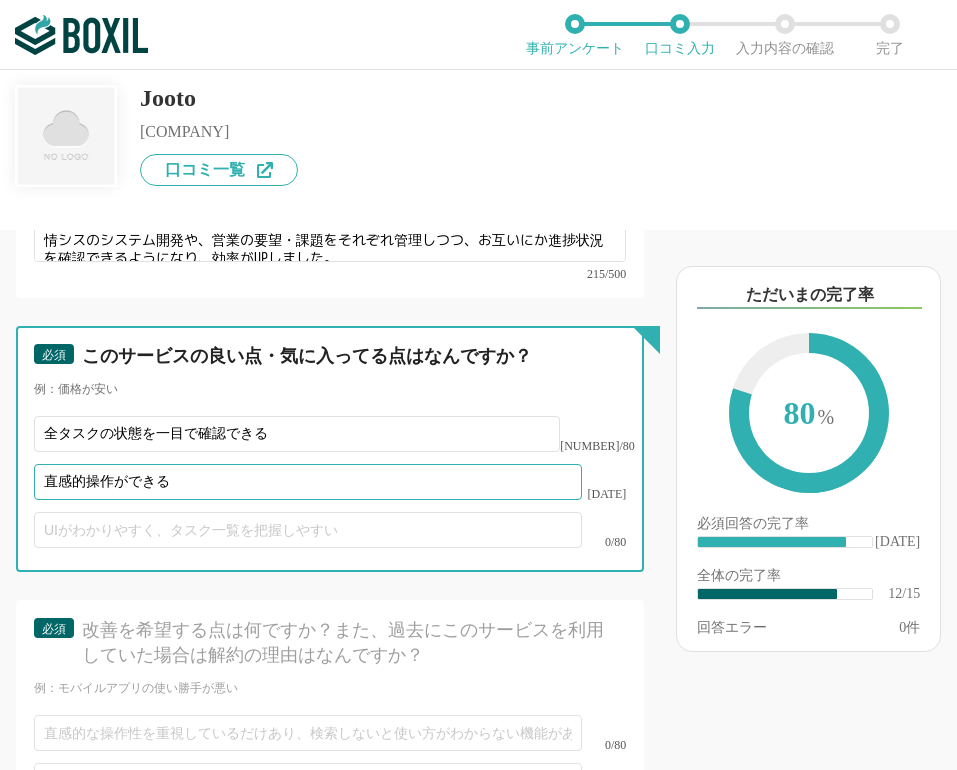 type on "直感的操作ができる" 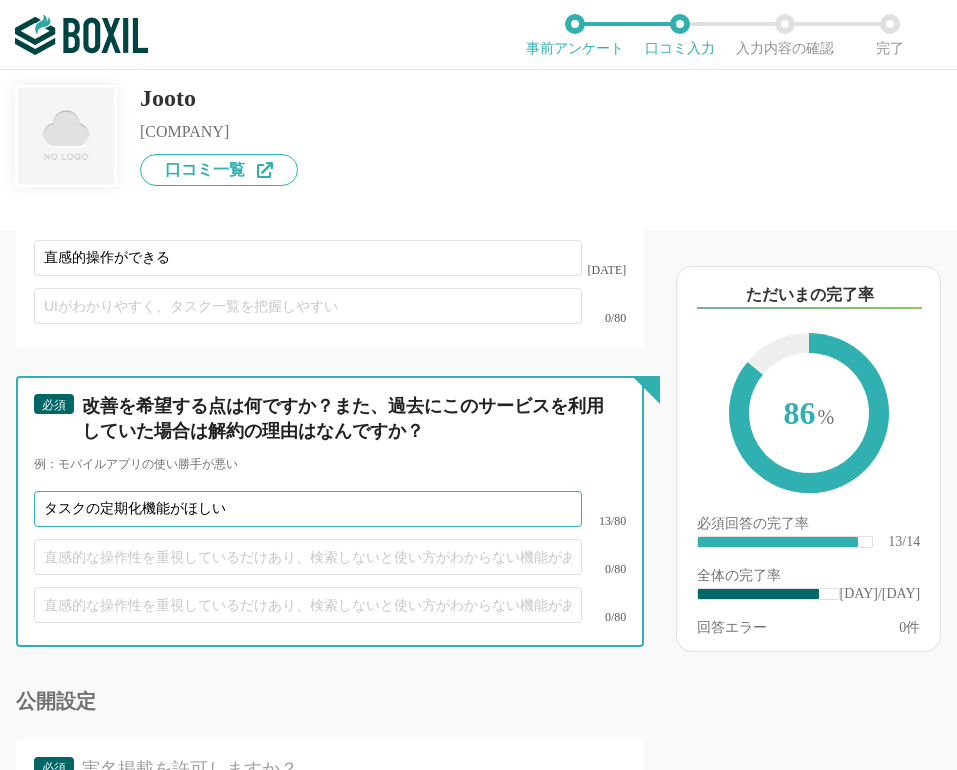 scroll, scrollTop: 3108, scrollLeft: 0, axis: vertical 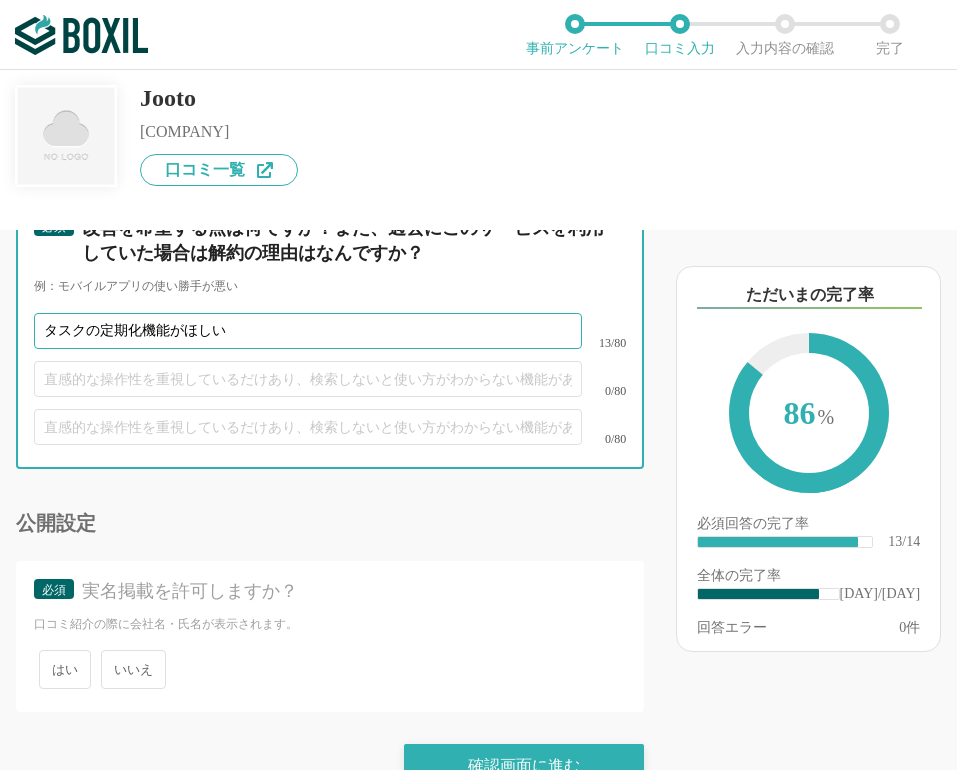 type on "タスクの定期化機能がほしい" 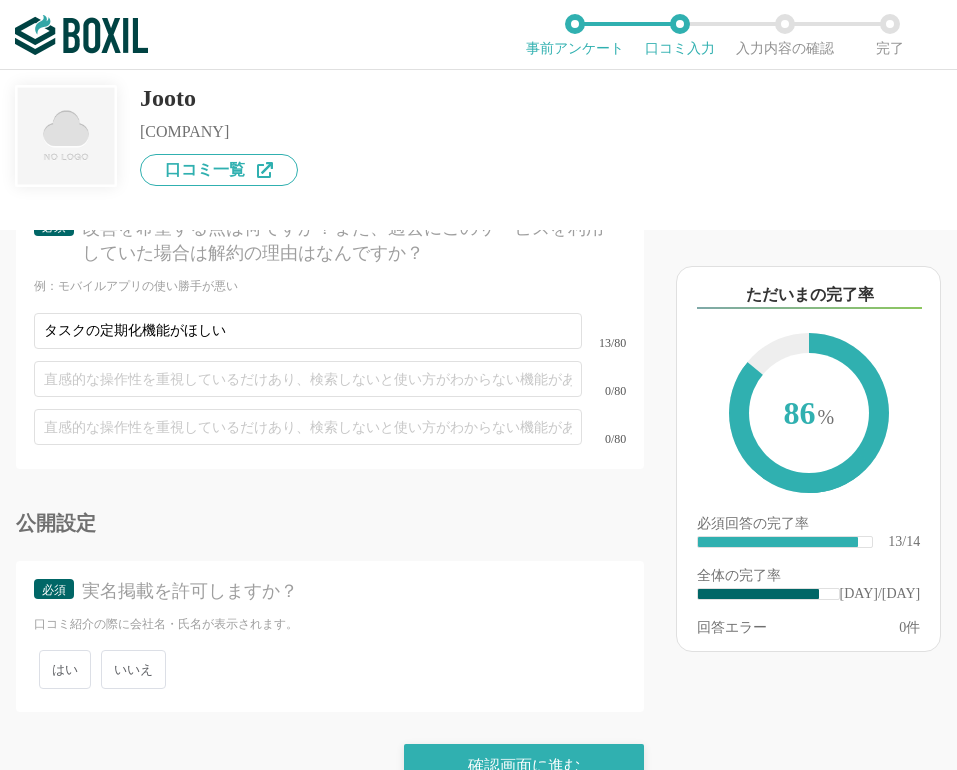 click on "いいえ" at bounding box center (133, 669) 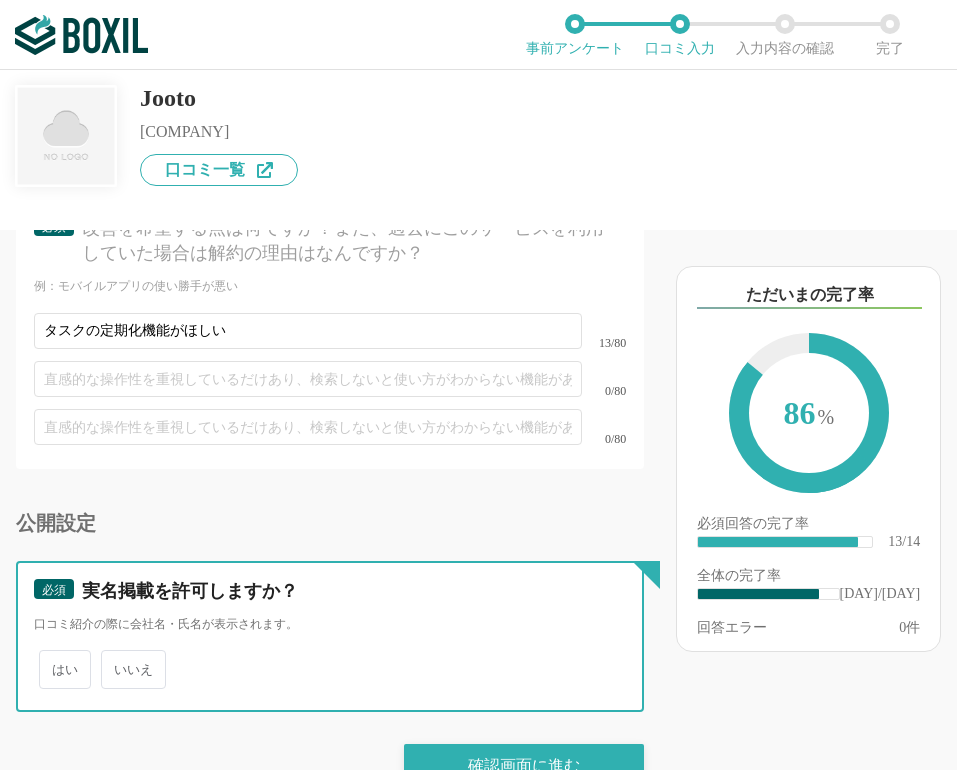 click on "いいえ" at bounding box center [112, 659] 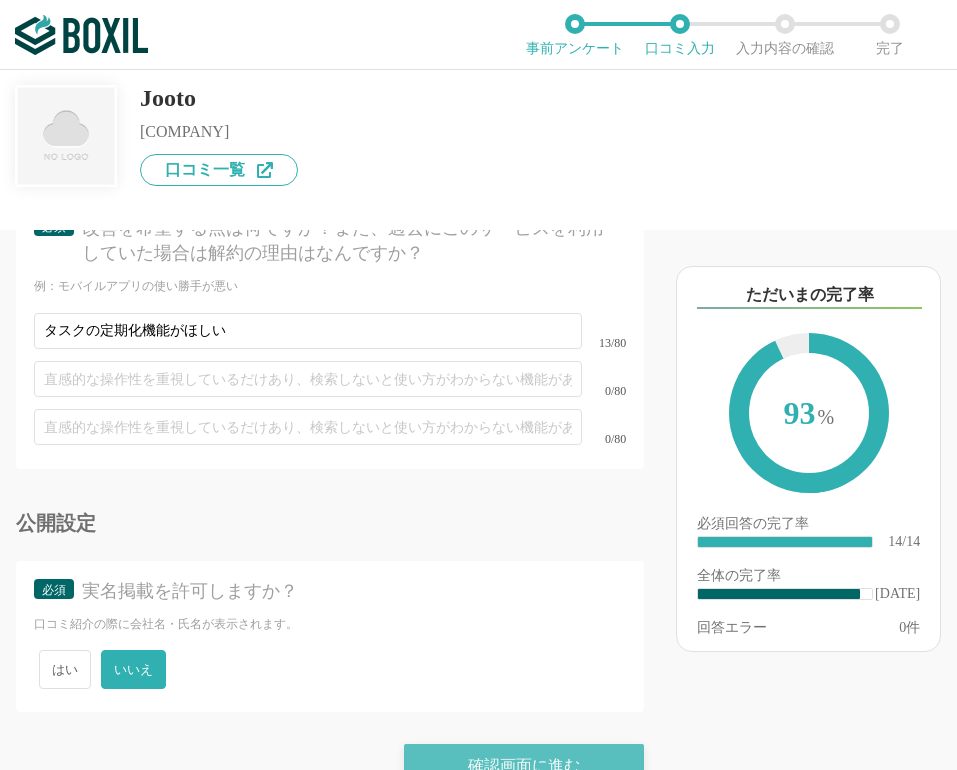 click on "確認画面に進む" at bounding box center [524, 766] 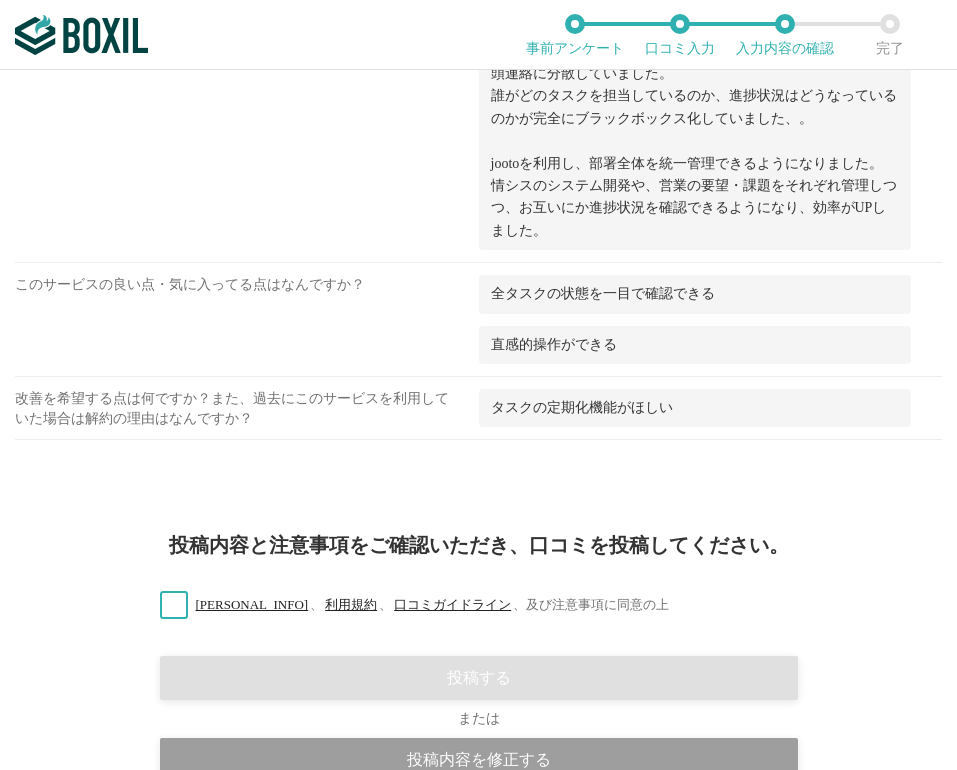 scroll, scrollTop: 1554, scrollLeft: 0, axis: vertical 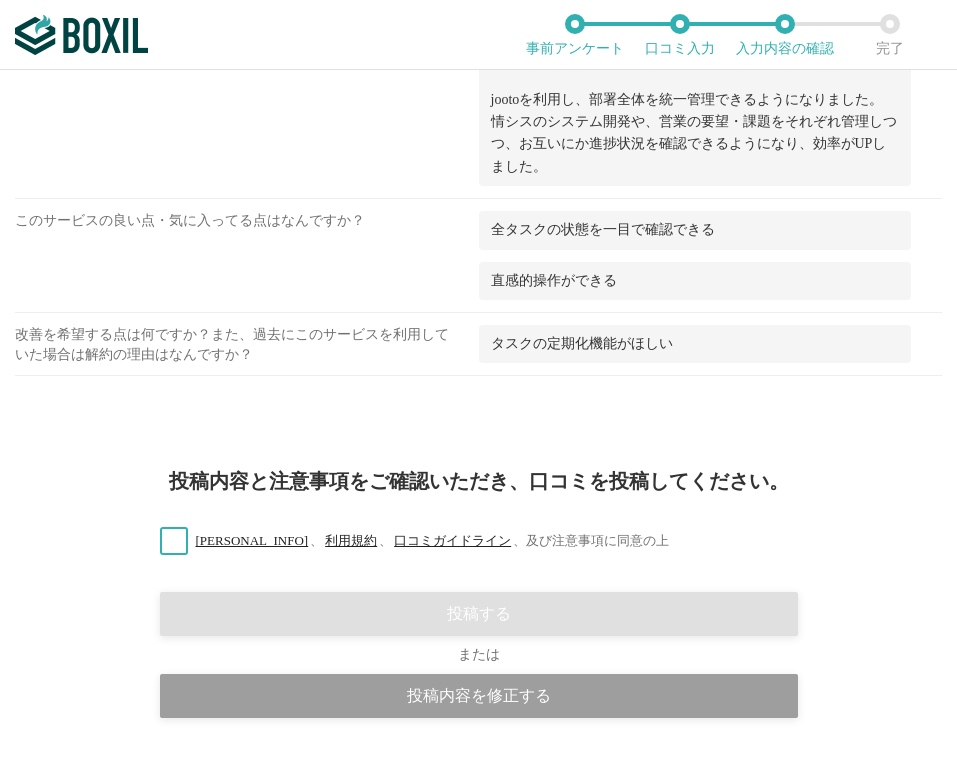 click on "個人情報の取扱い 、 利用規約 、 口コミガイドライン 、 及び注意事項に同意の上" at bounding box center (407, 541) 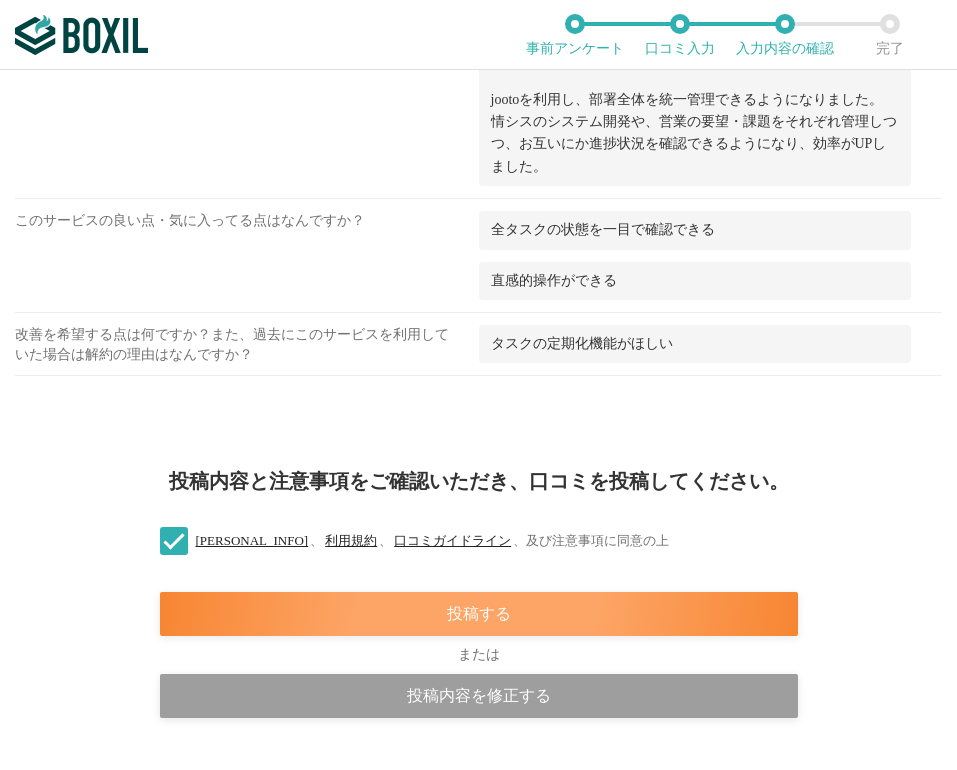 click on "投稿する" at bounding box center (479, 614) 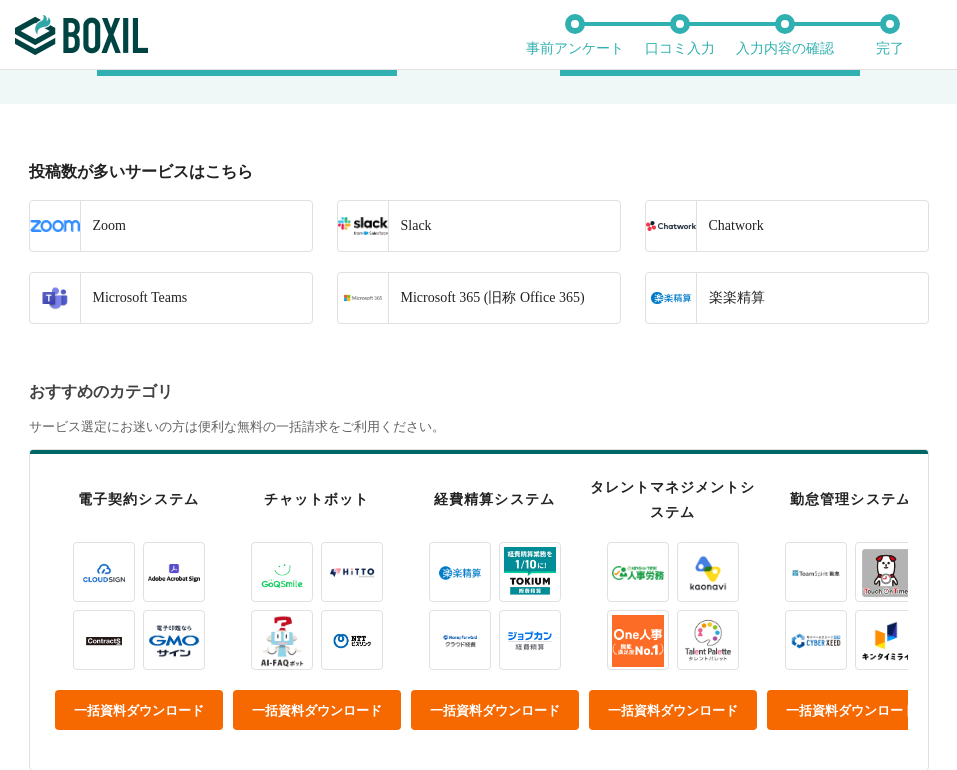 scroll, scrollTop: 500, scrollLeft: 0, axis: vertical 